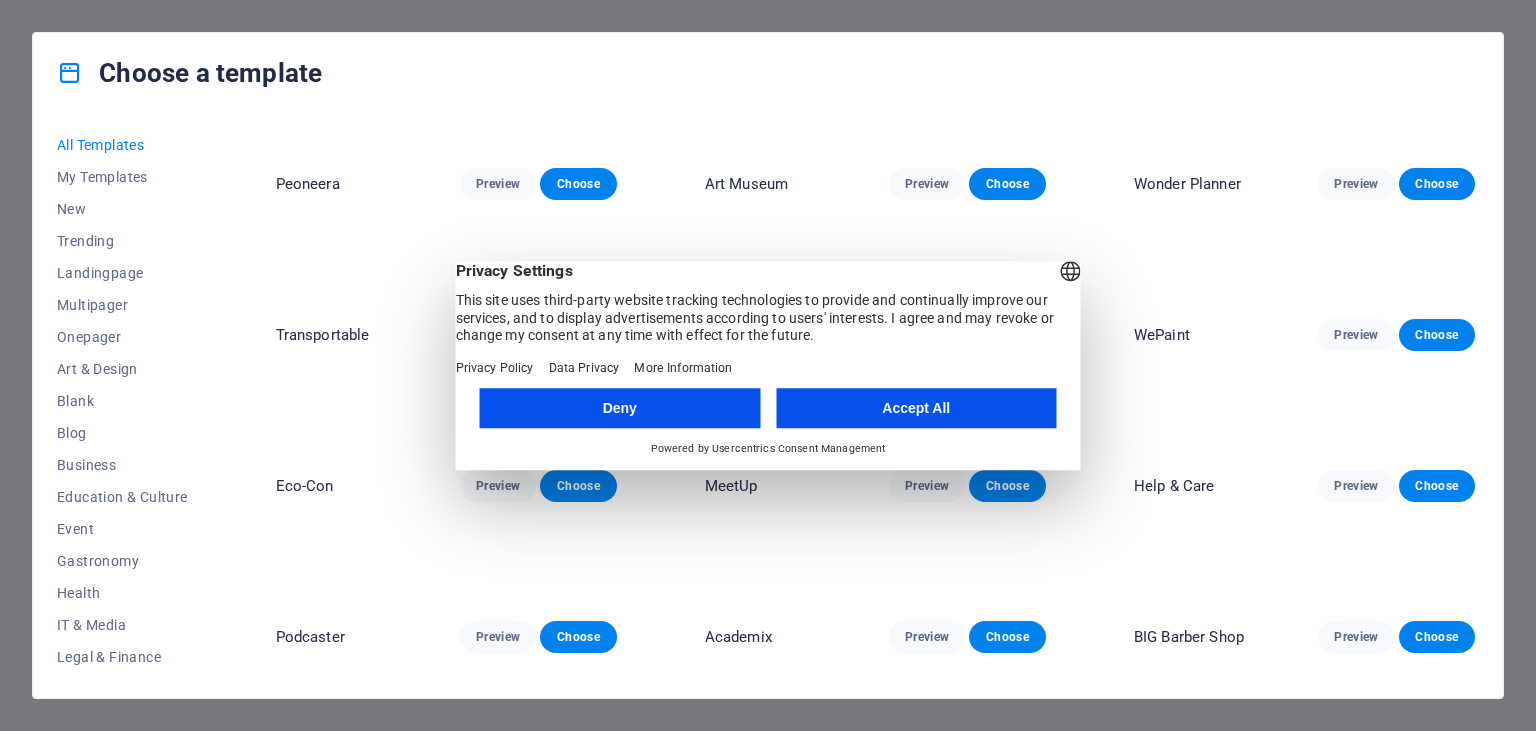 scroll, scrollTop: 0, scrollLeft: 0, axis: both 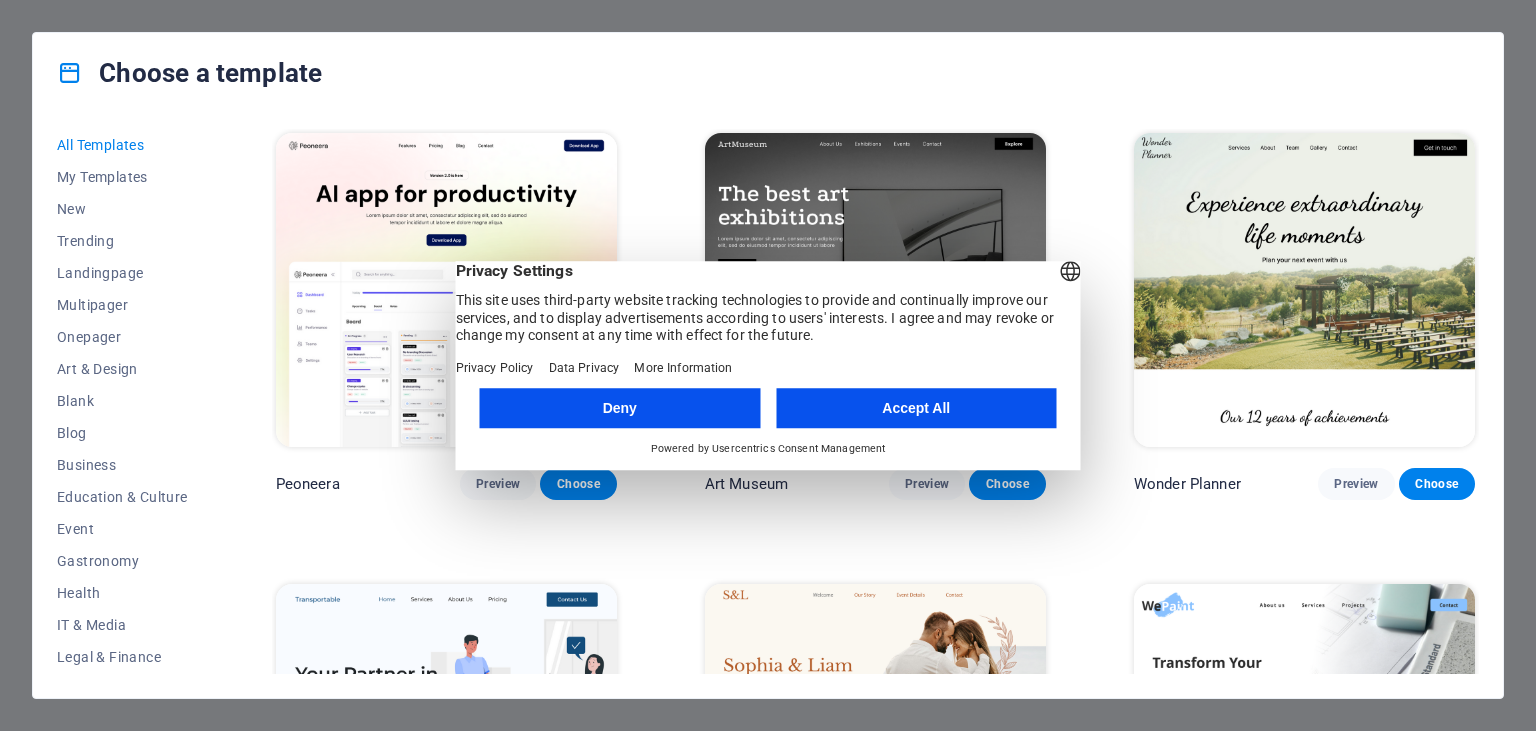 click on "Deny" at bounding box center [620, 408] 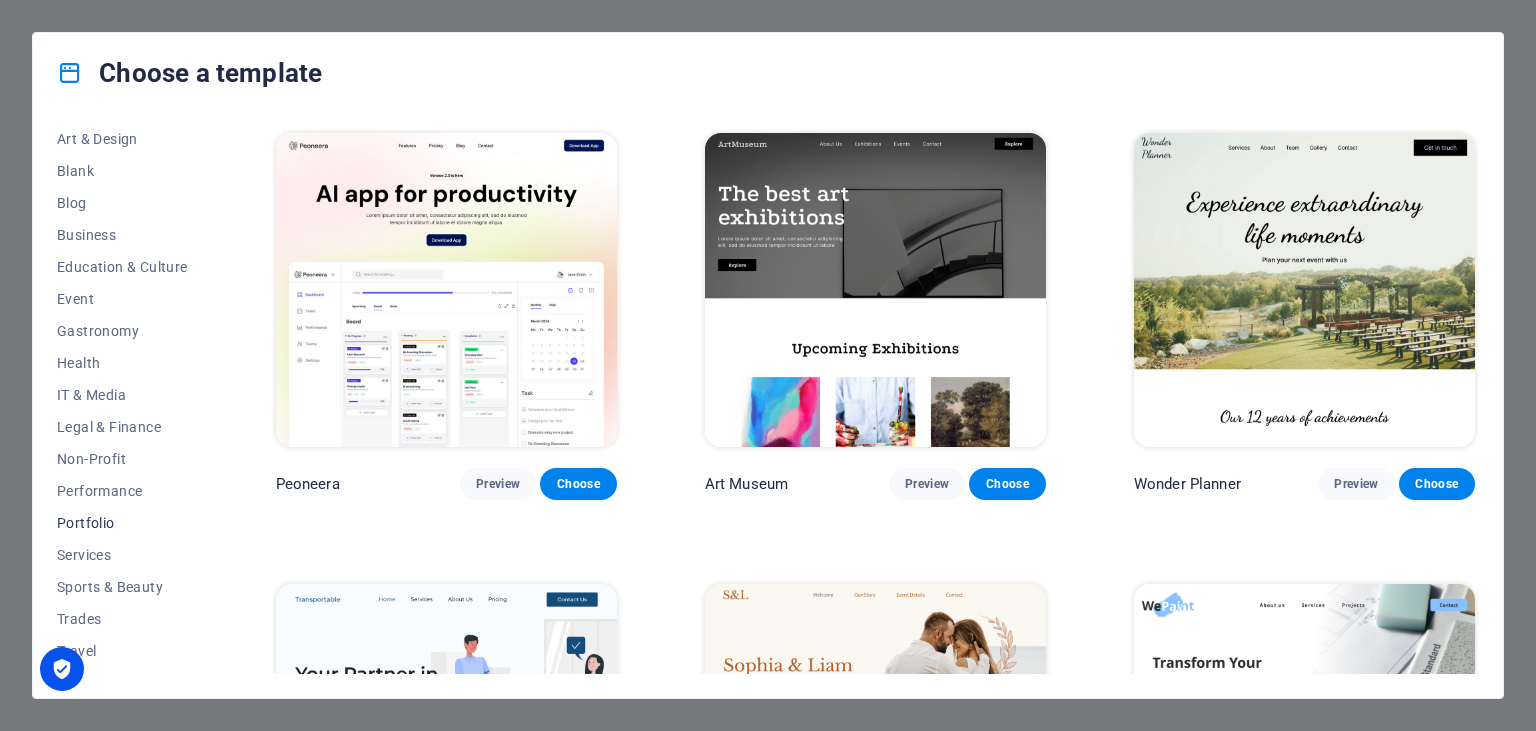 scroll, scrollTop: 254, scrollLeft: 0, axis: vertical 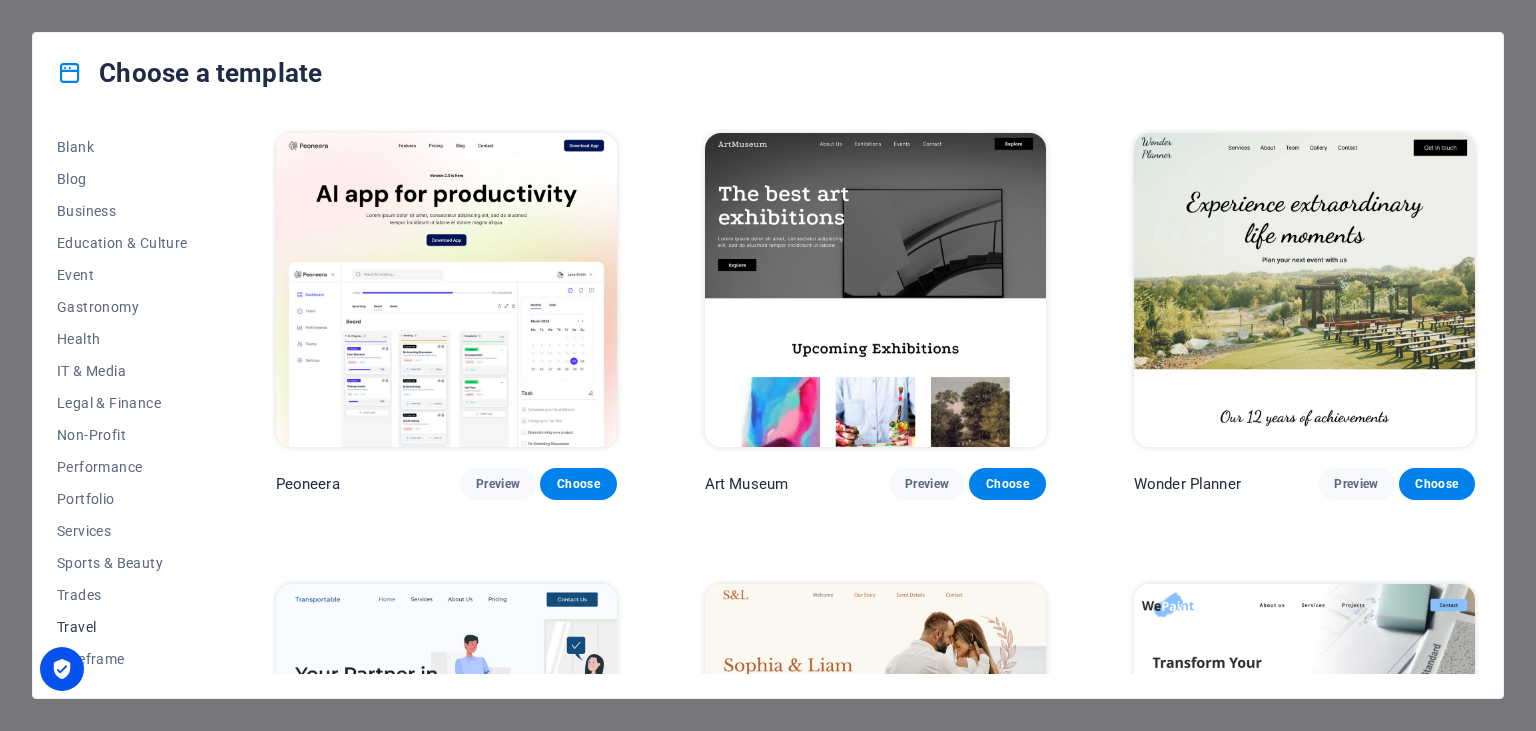 click on "Travel" at bounding box center (122, 627) 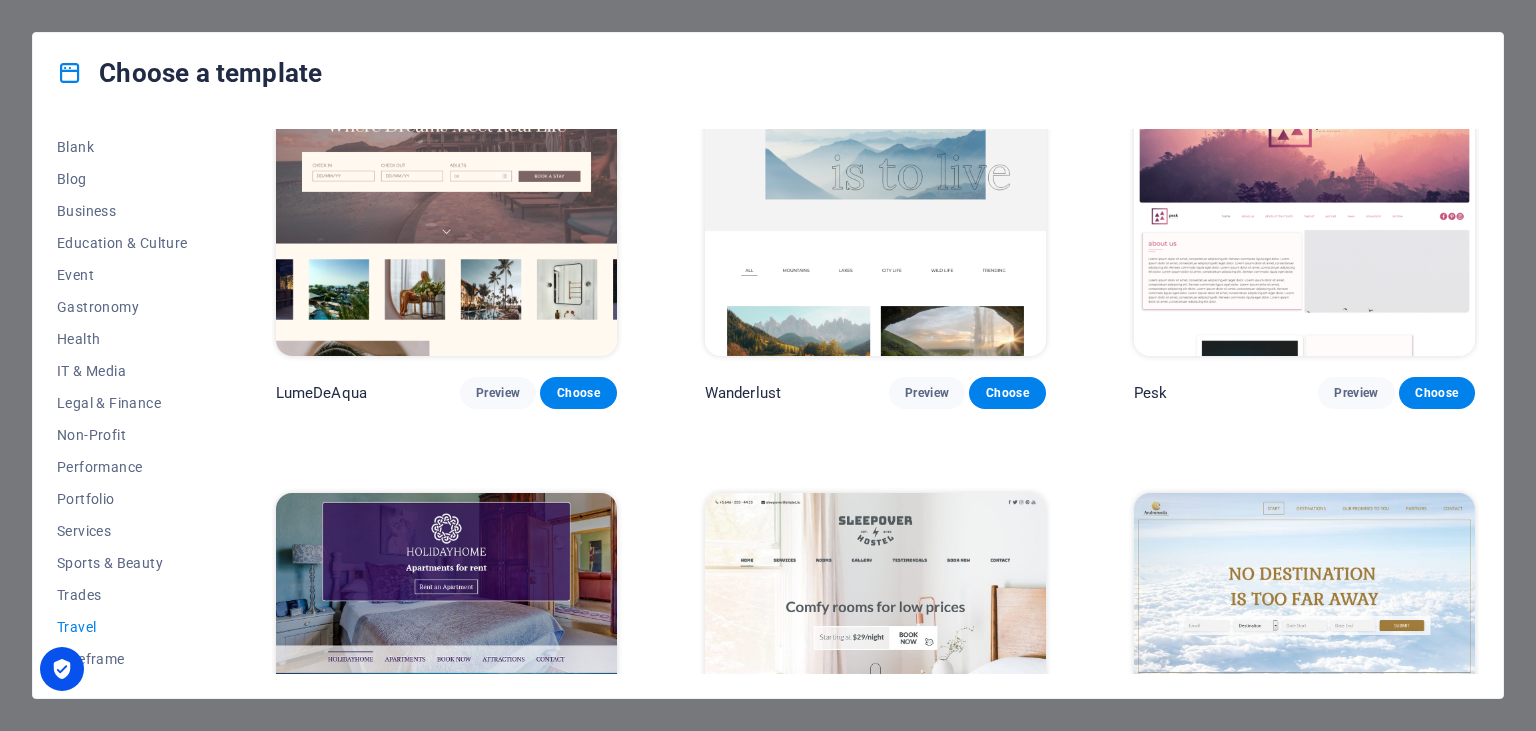 scroll, scrollTop: 0, scrollLeft: 0, axis: both 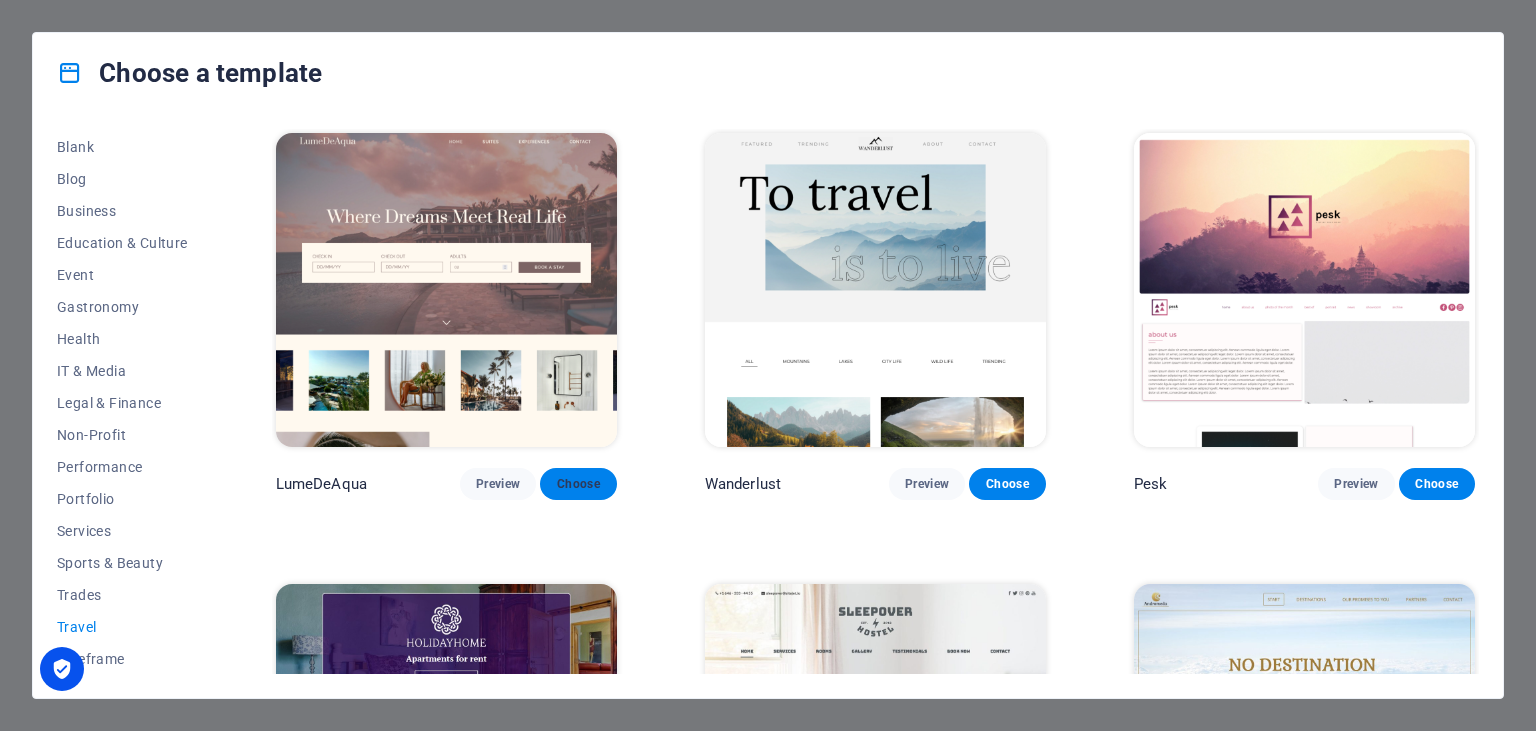 click on "Choose" at bounding box center (578, 484) 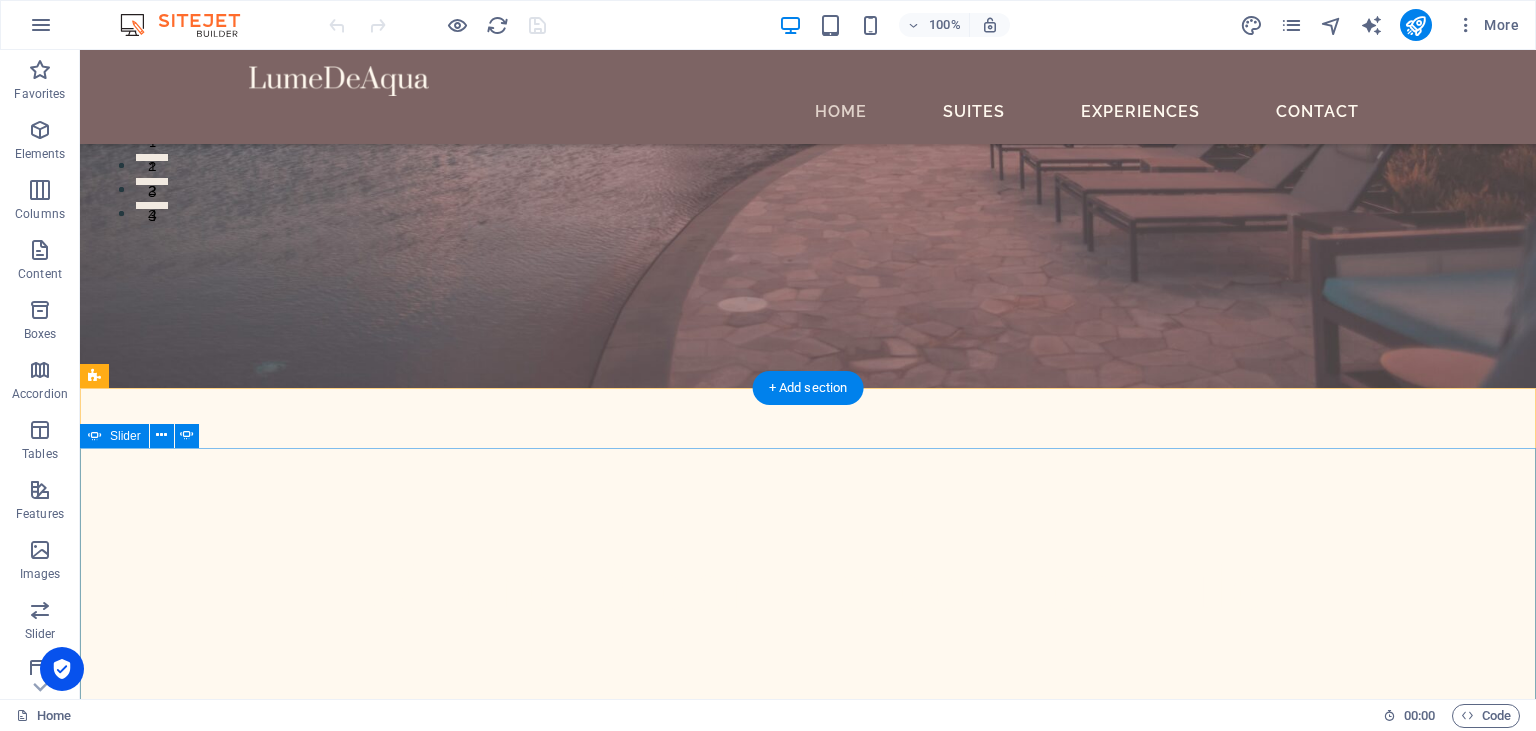 scroll, scrollTop: 105, scrollLeft: 0, axis: vertical 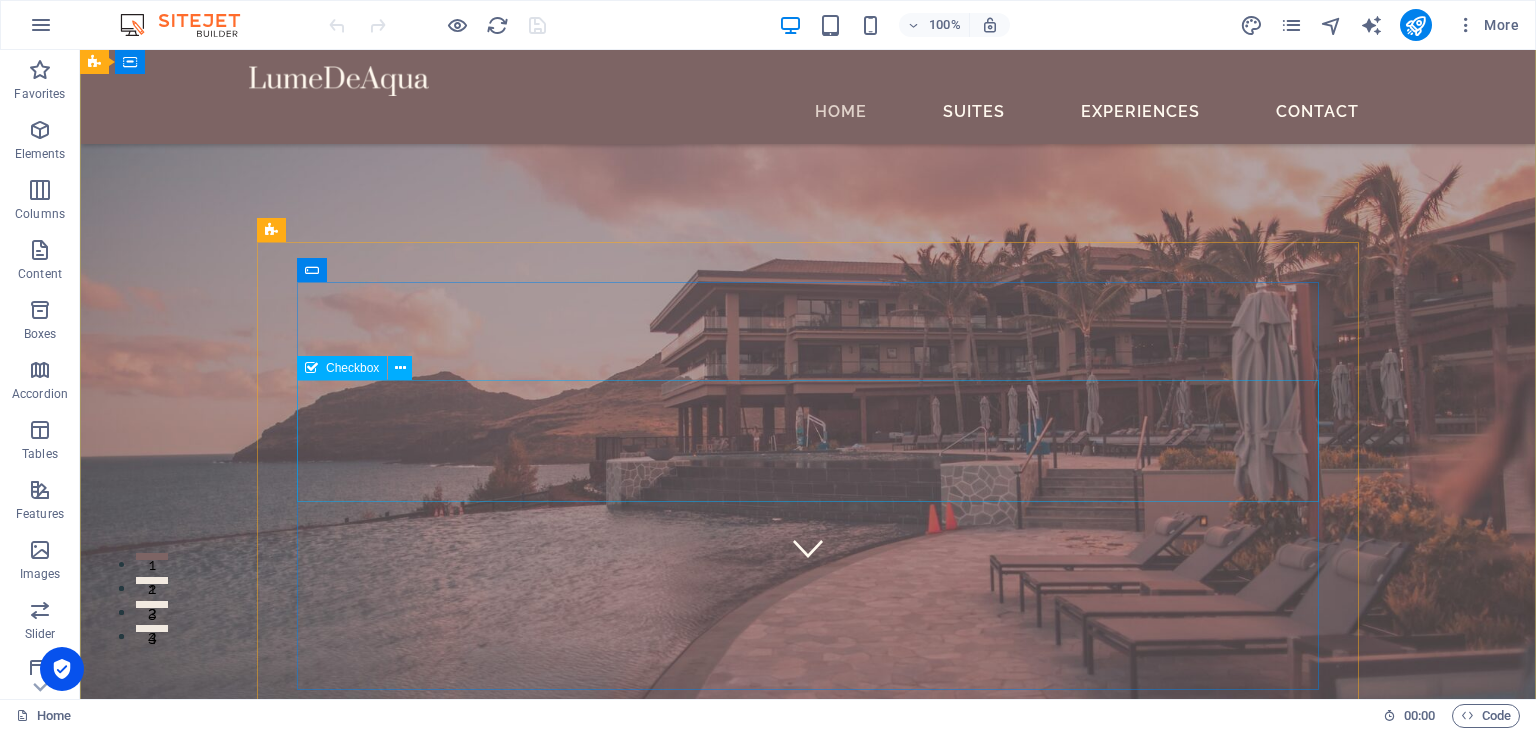click on "I have read and understand the privacy policy." at bounding box center [808, 1310] 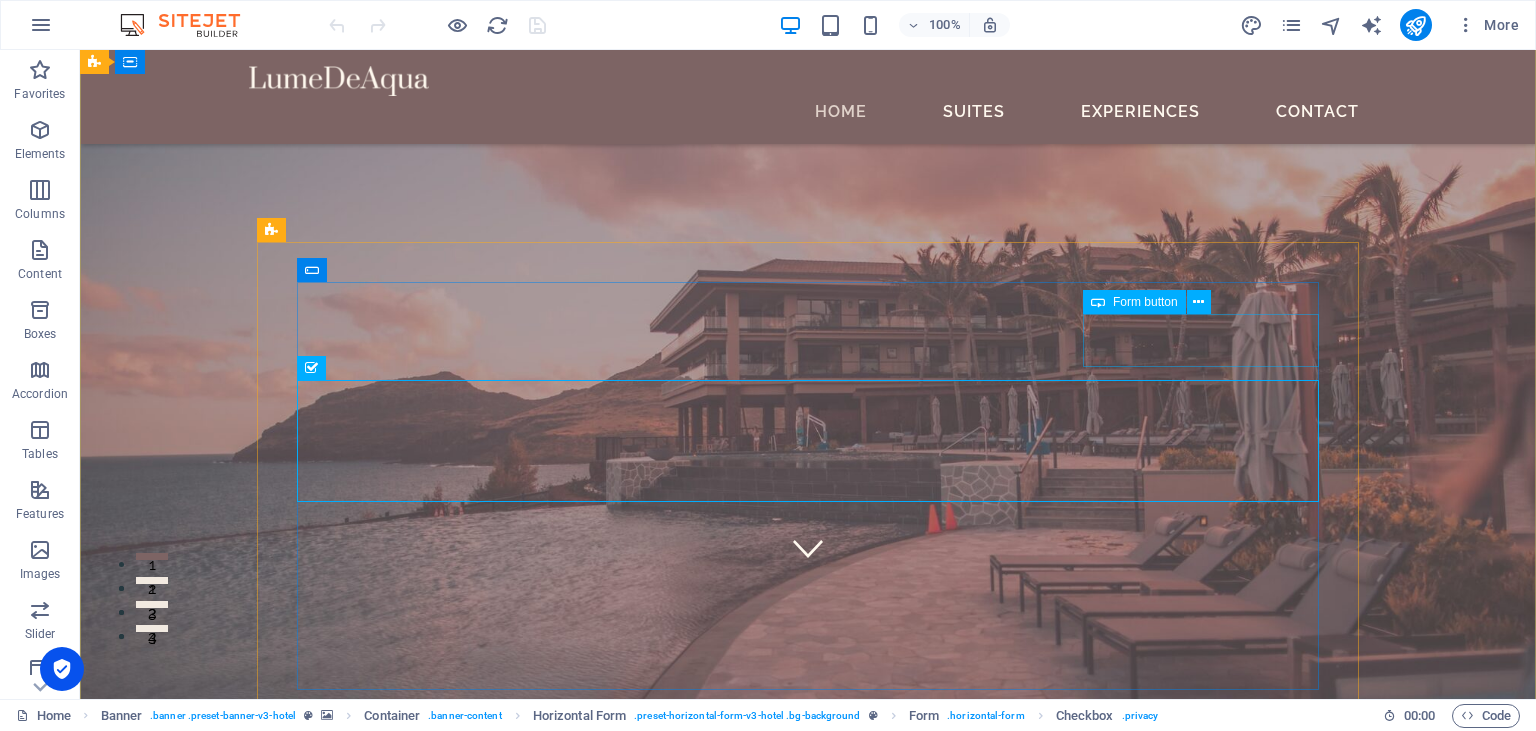 click on "Form button" at bounding box center (1134, 302) 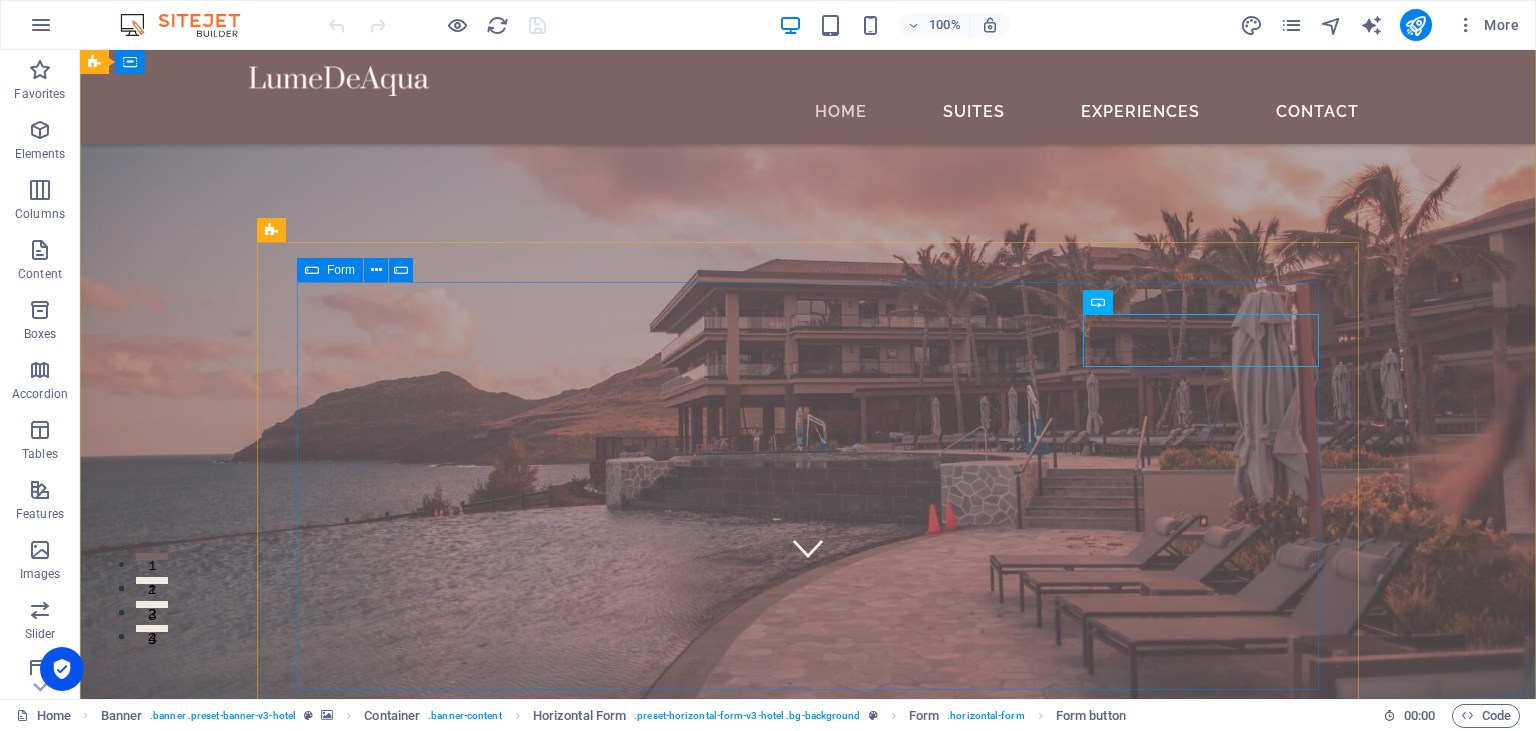 click on "Form" at bounding box center (341, 270) 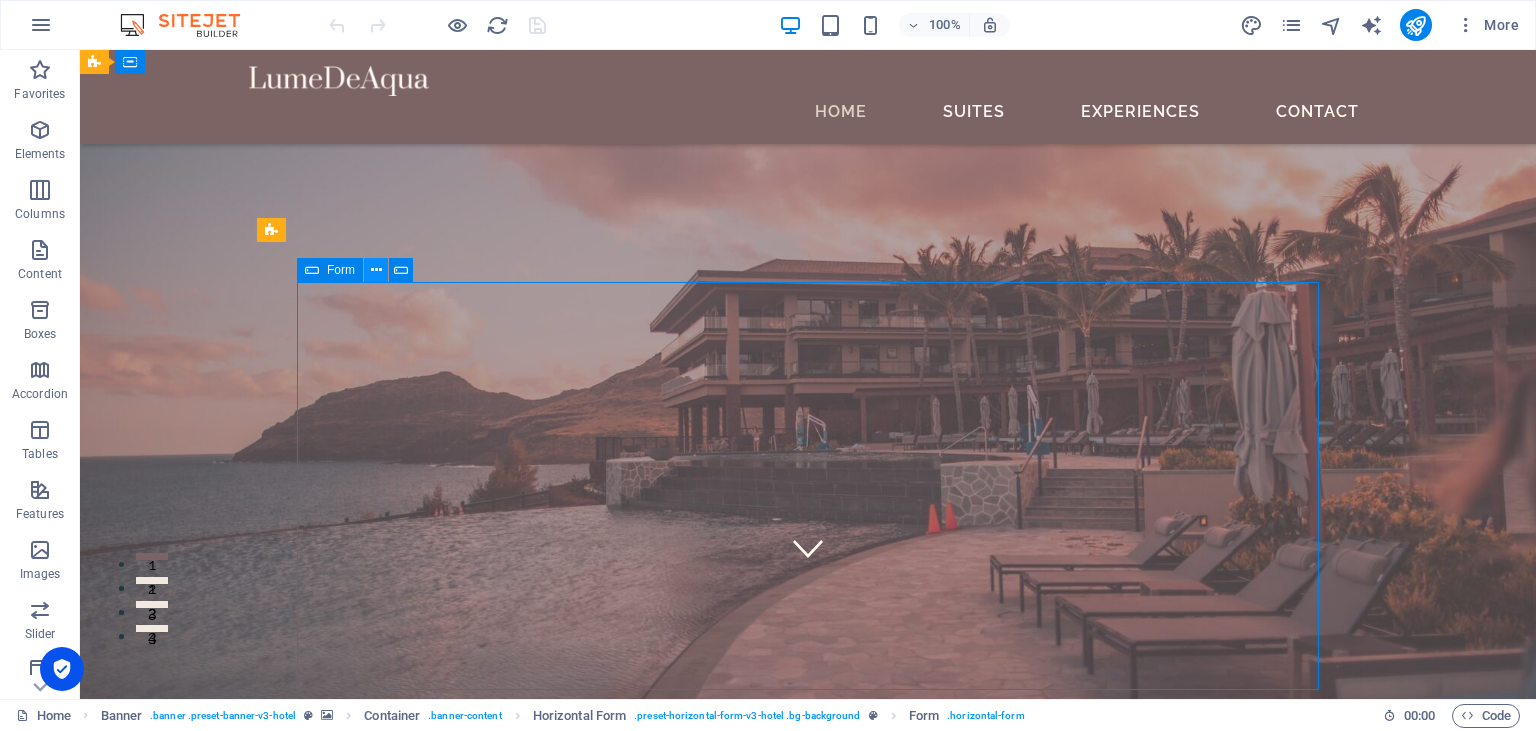 click at bounding box center [376, 270] 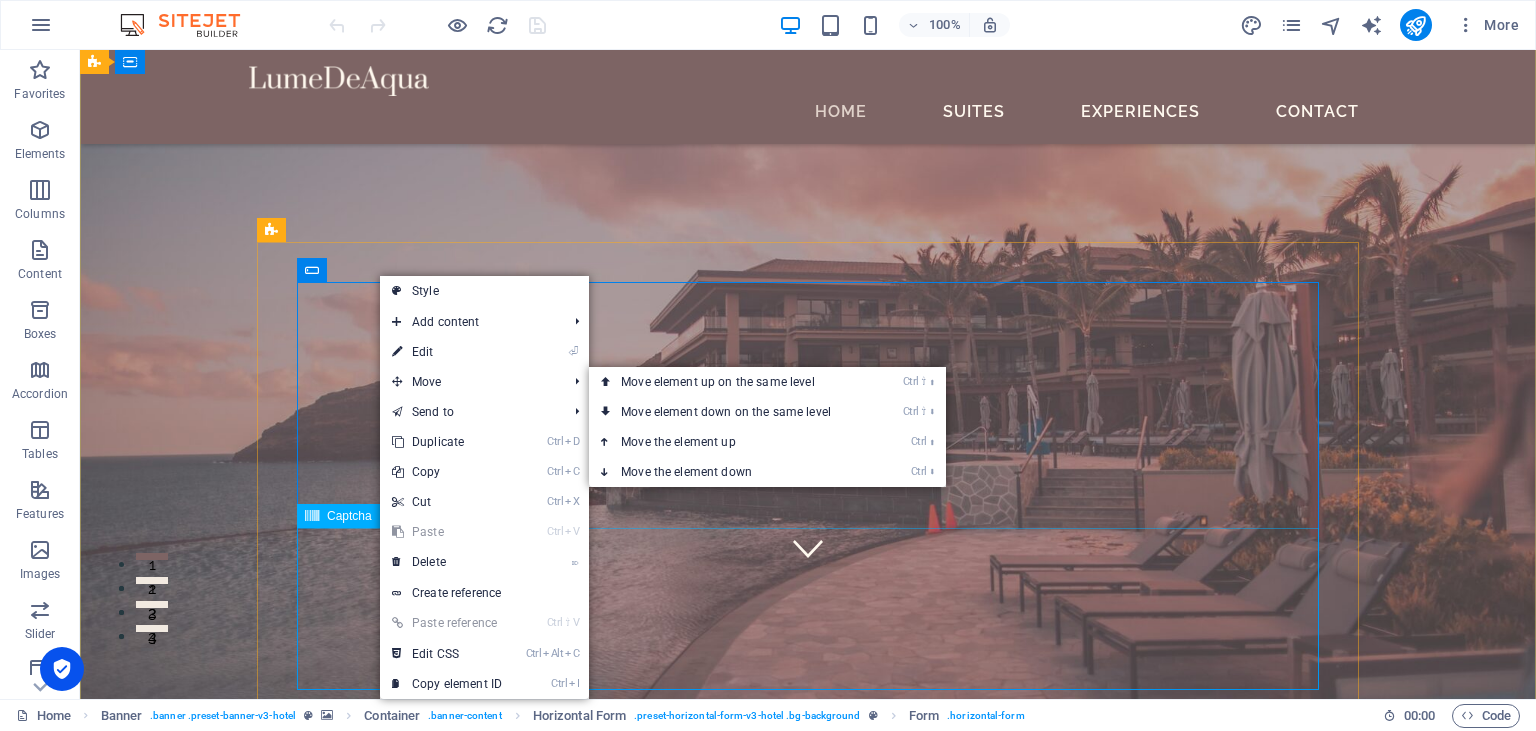 click on "CHECK IN CHECK OUT ADULTS BOOK A STAY   I have read and understand the privacy policy. Nicht lesbar? Neu generieren" at bounding box center [808, 1376] 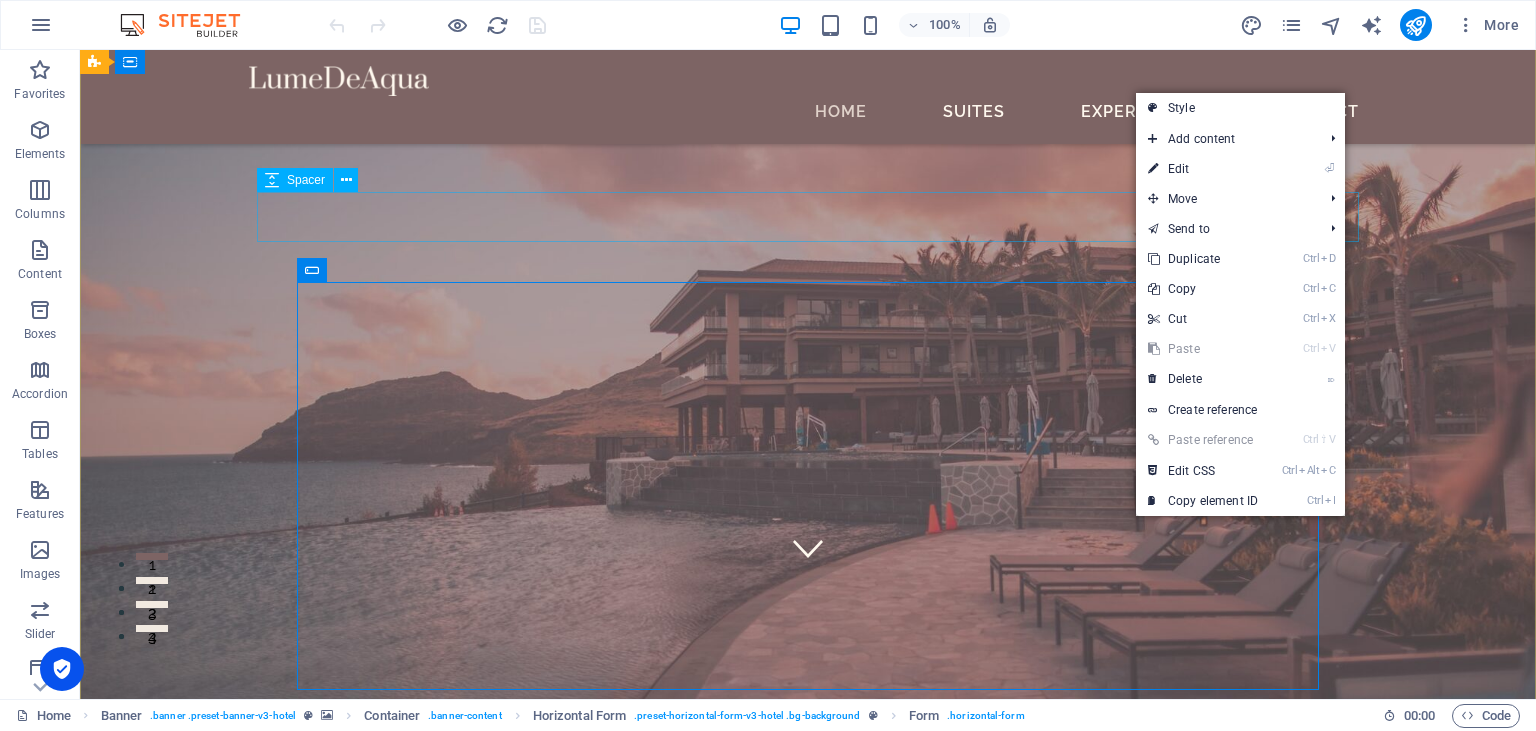 click at bounding box center [808, 1084] 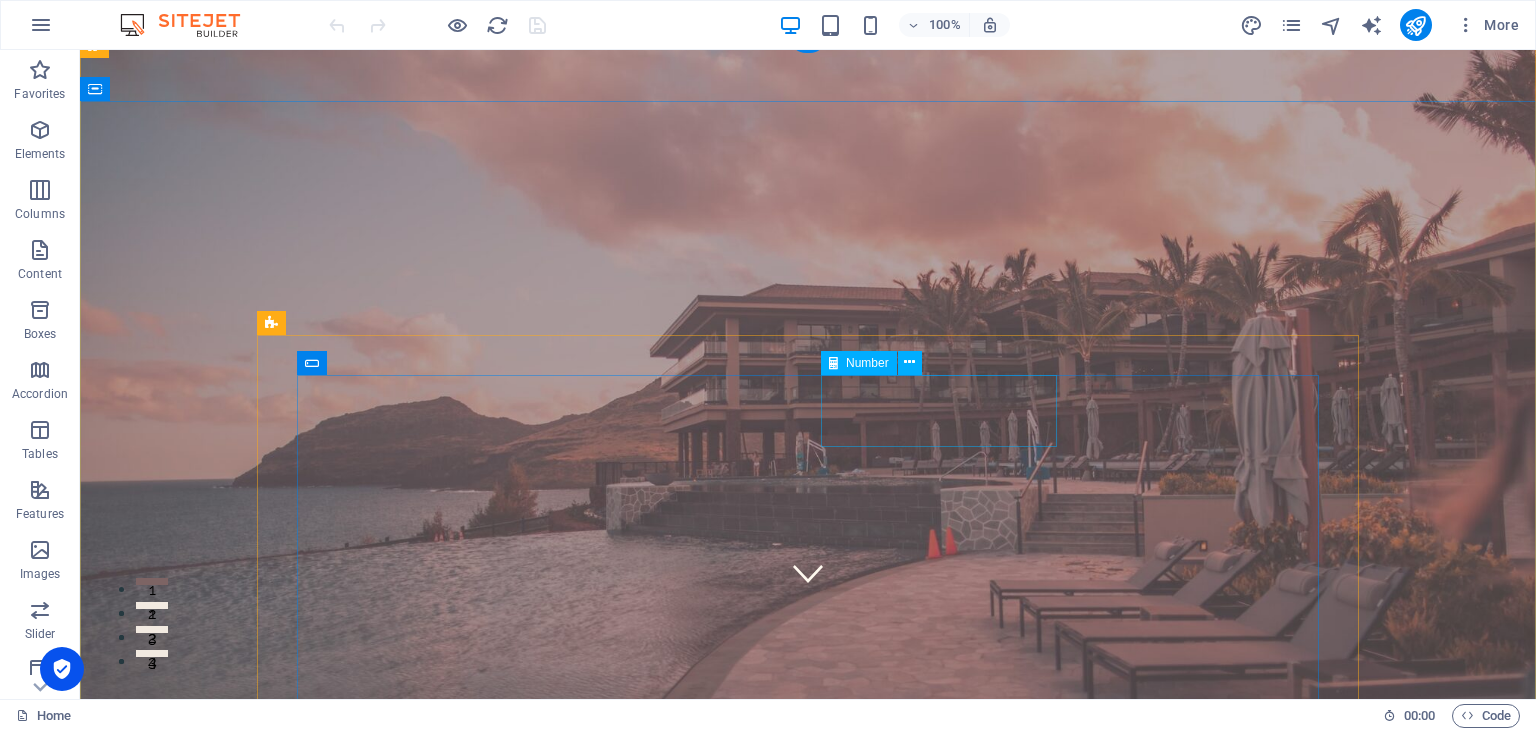 scroll, scrollTop: 211, scrollLeft: 0, axis: vertical 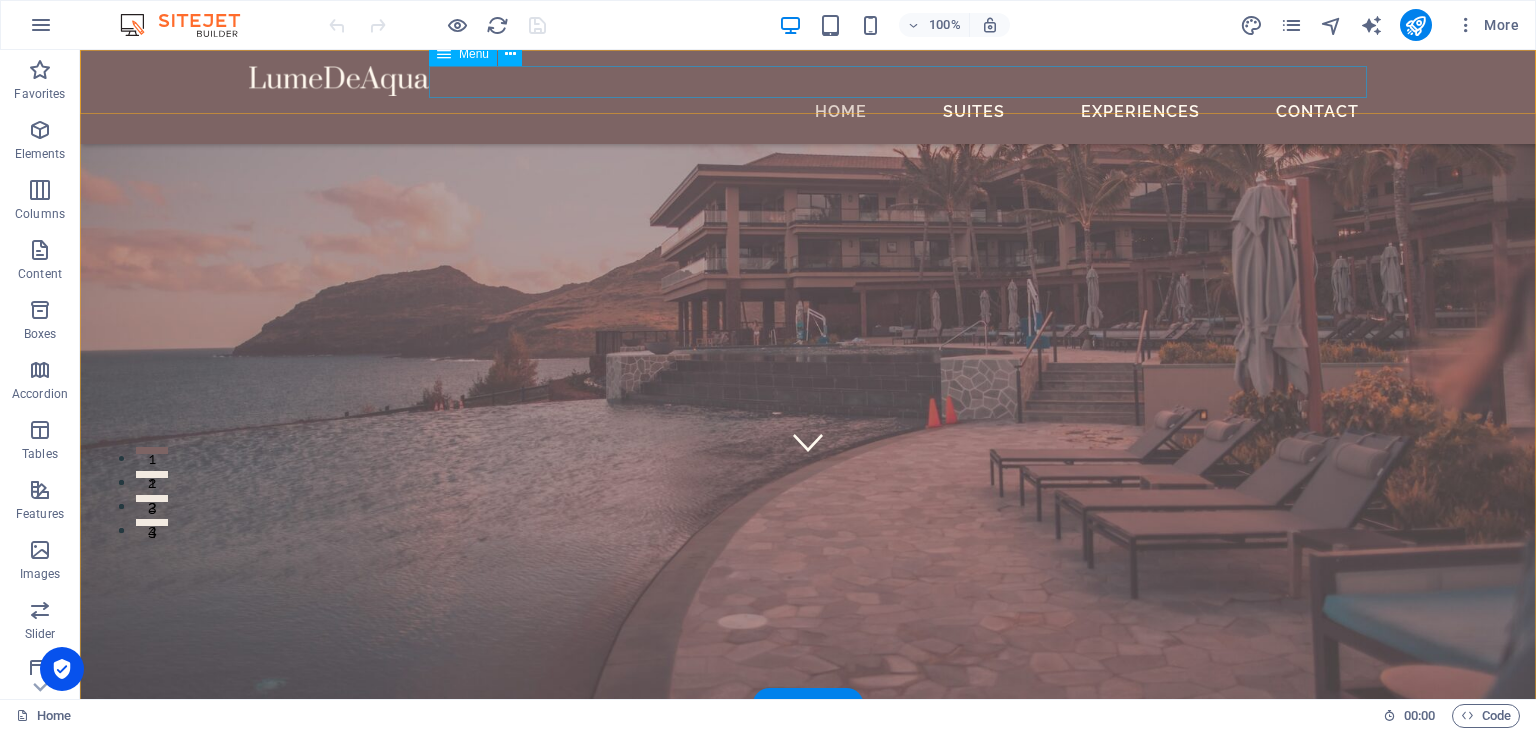 click on "Home Suites Experiences Contact" at bounding box center [808, 112] 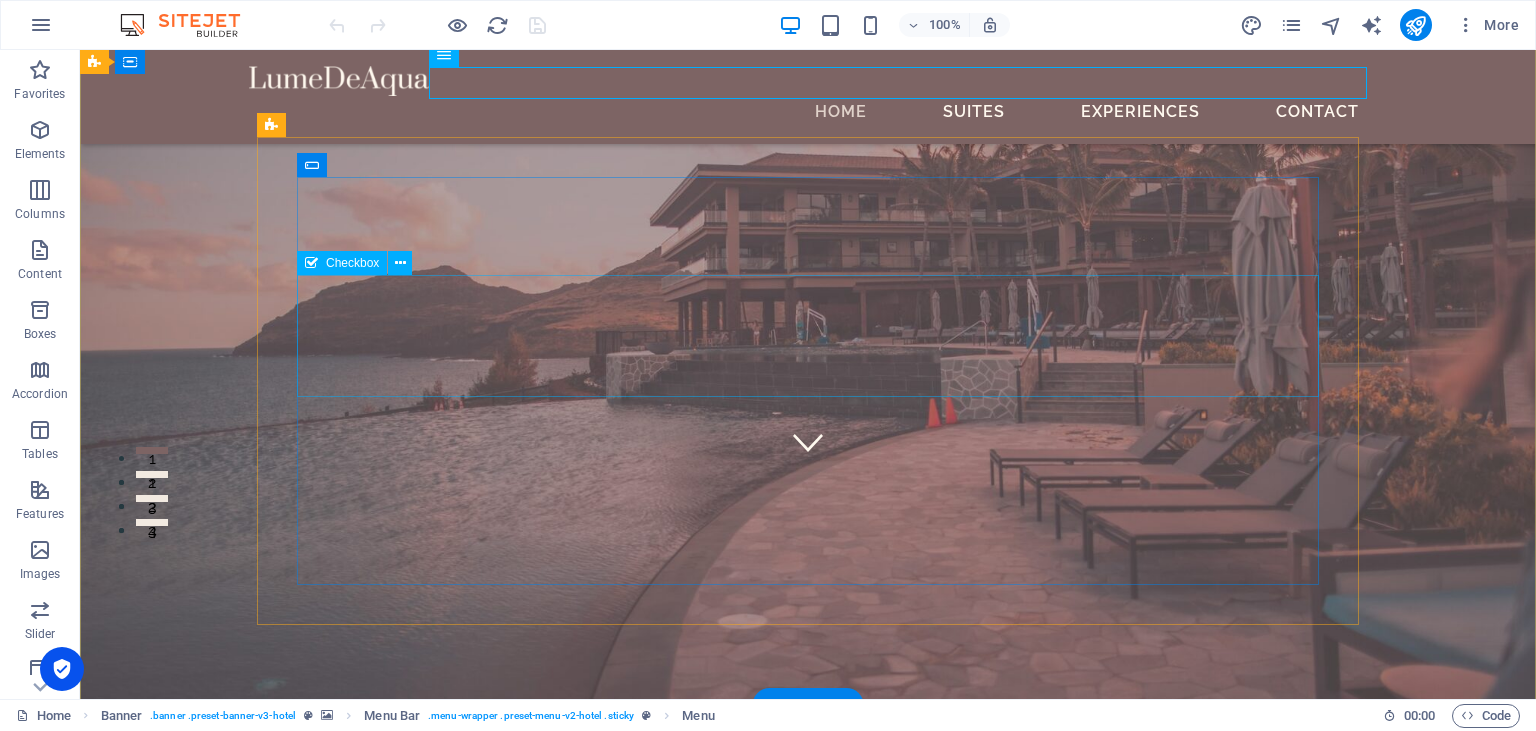 scroll, scrollTop: 0, scrollLeft: 0, axis: both 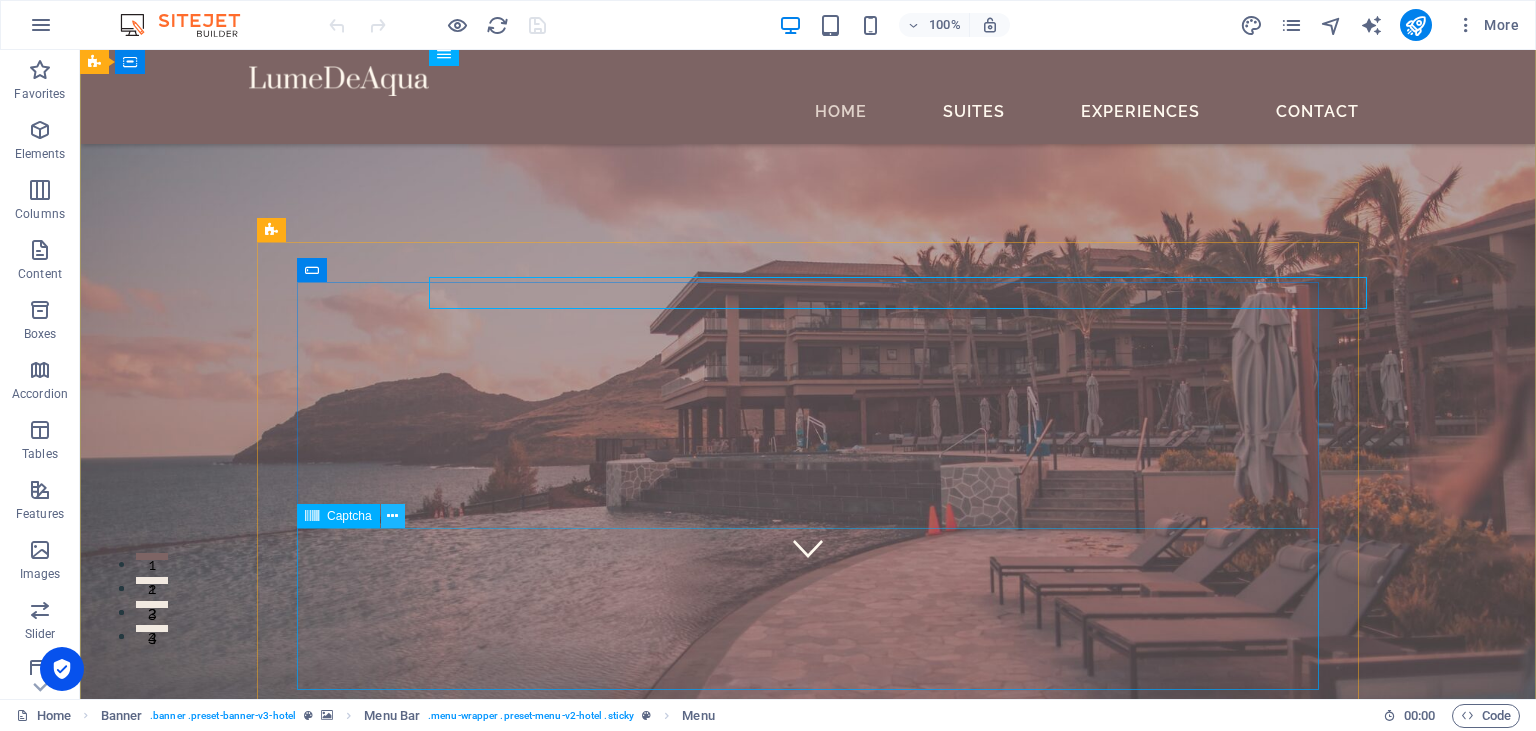 click at bounding box center (393, 516) 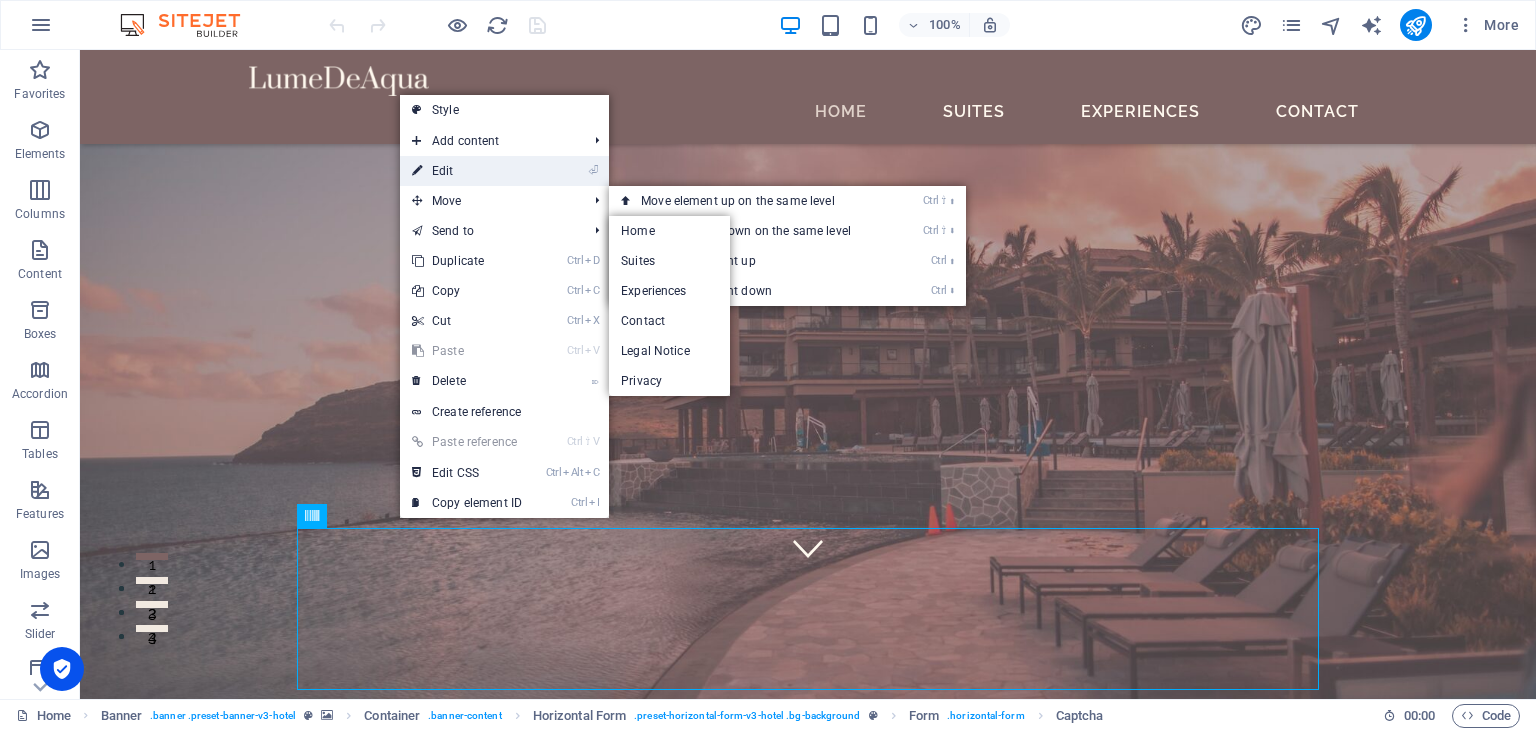 click on "⏎  Edit" at bounding box center (467, 171) 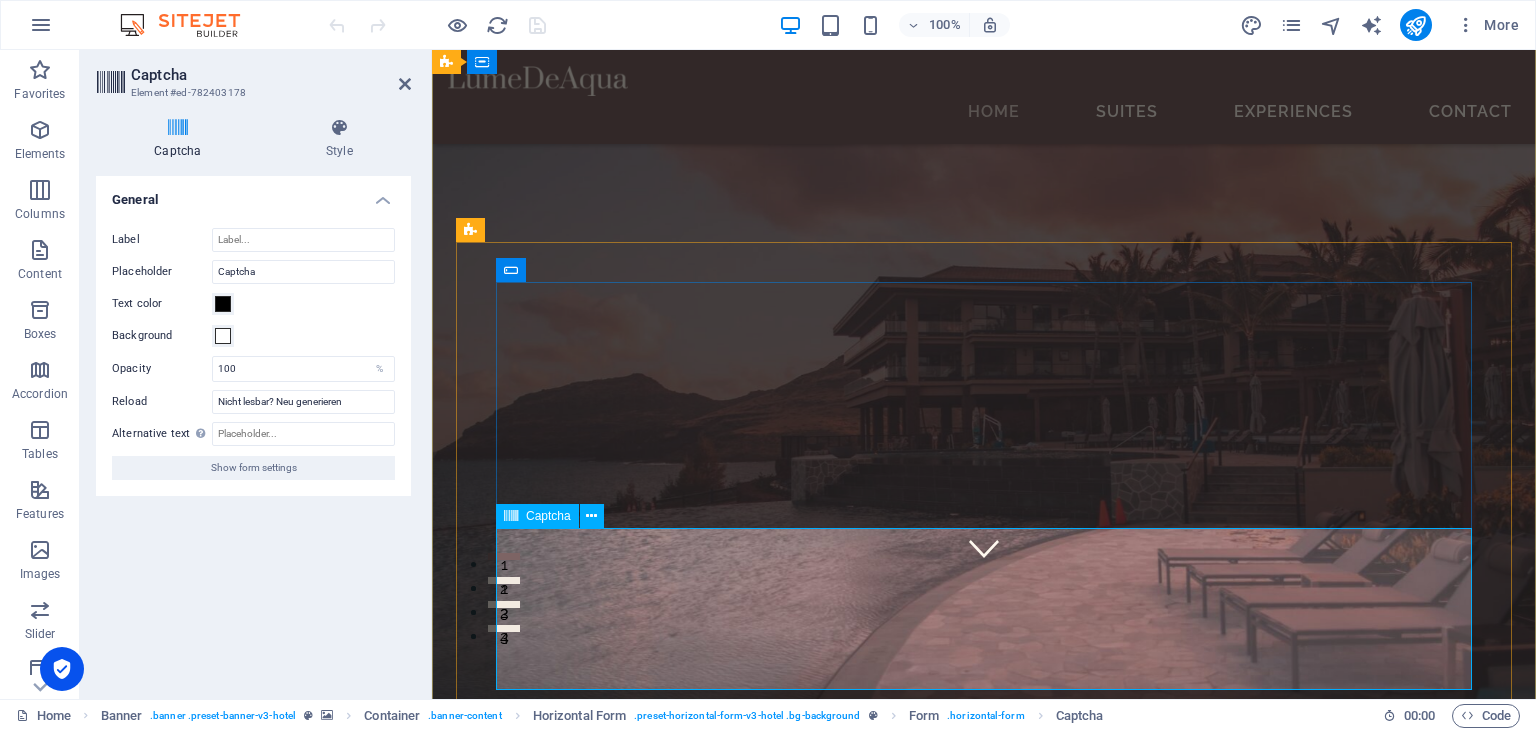 click at bounding box center (595, 1597) 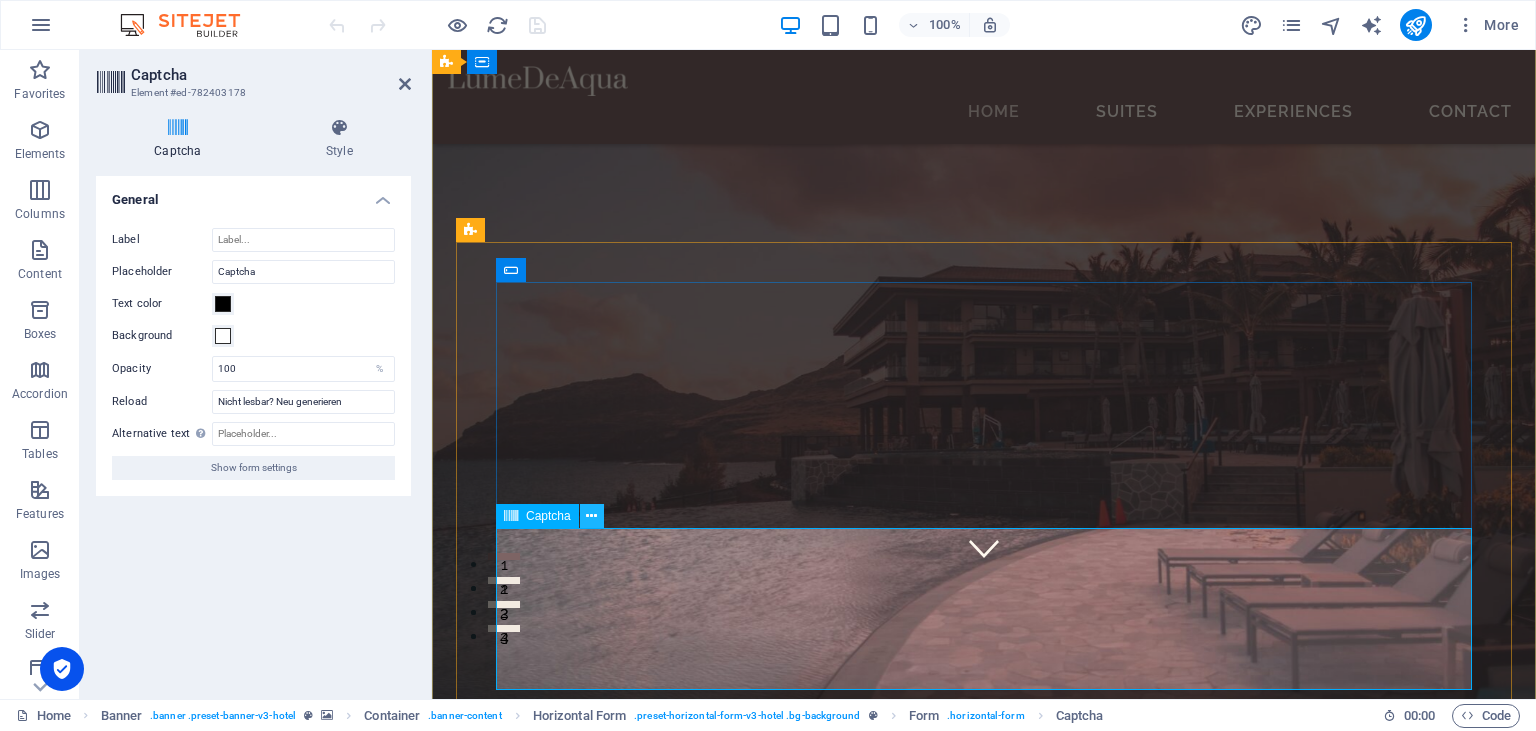click at bounding box center [592, 516] 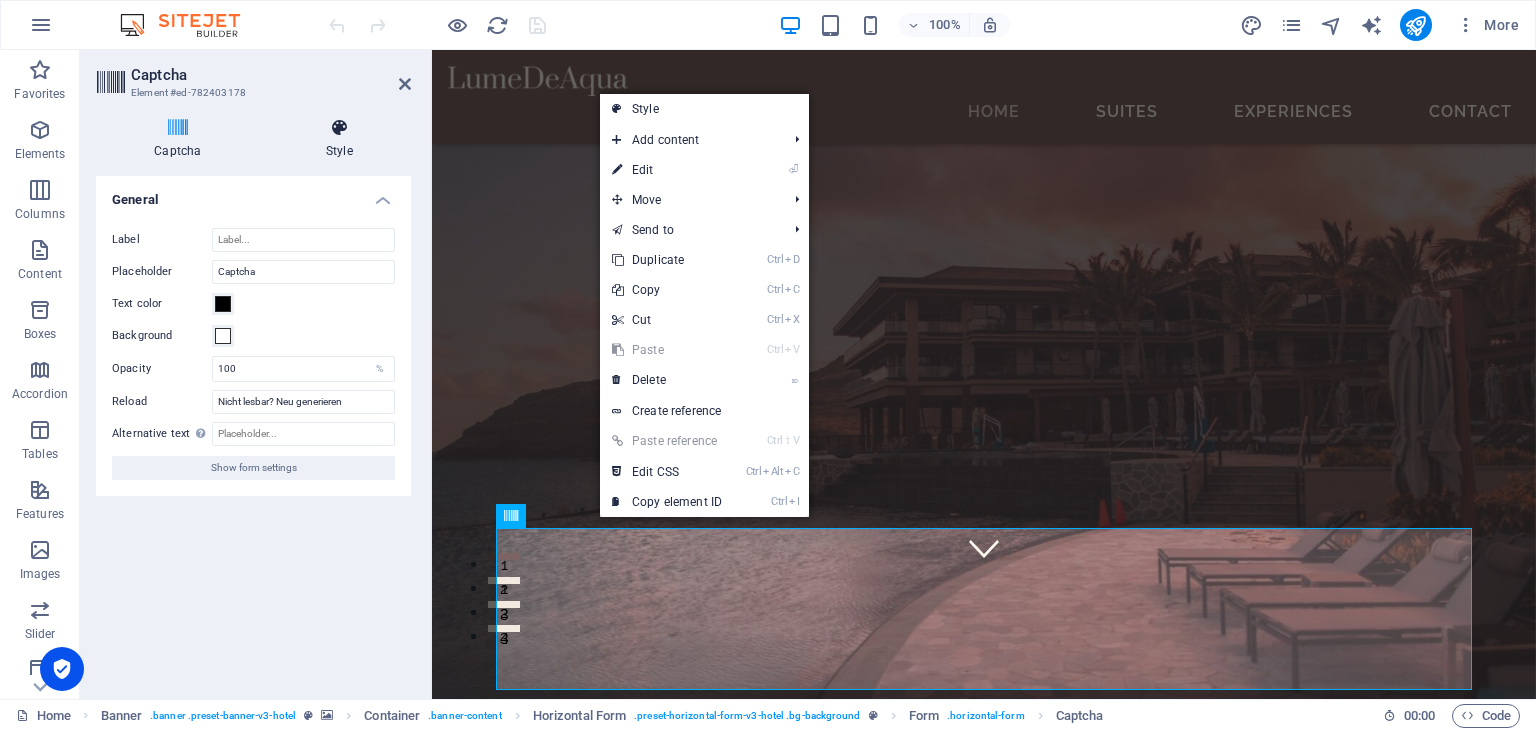 click at bounding box center (339, 128) 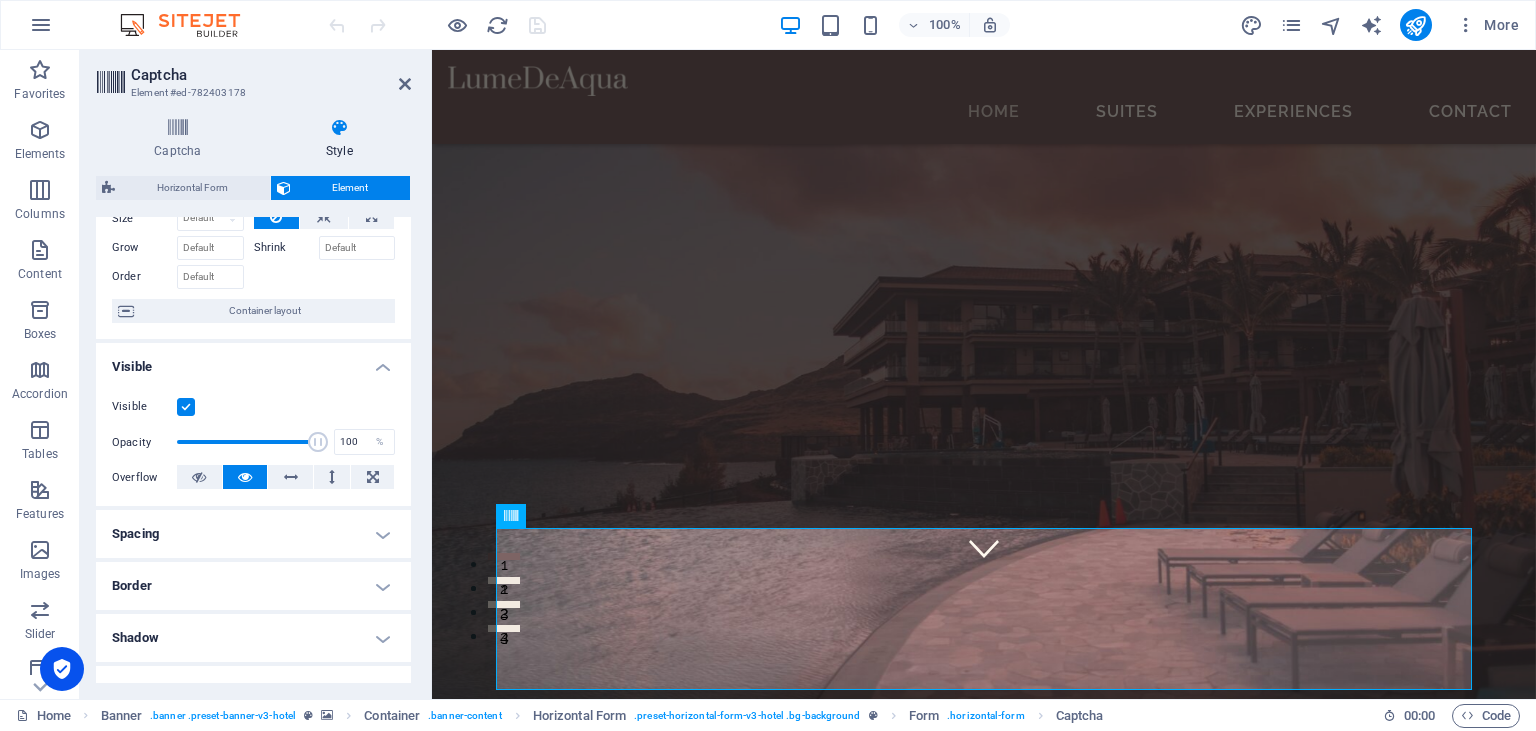 scroll, scrollTop: 274, scrollLeft: 0, axis: vertical 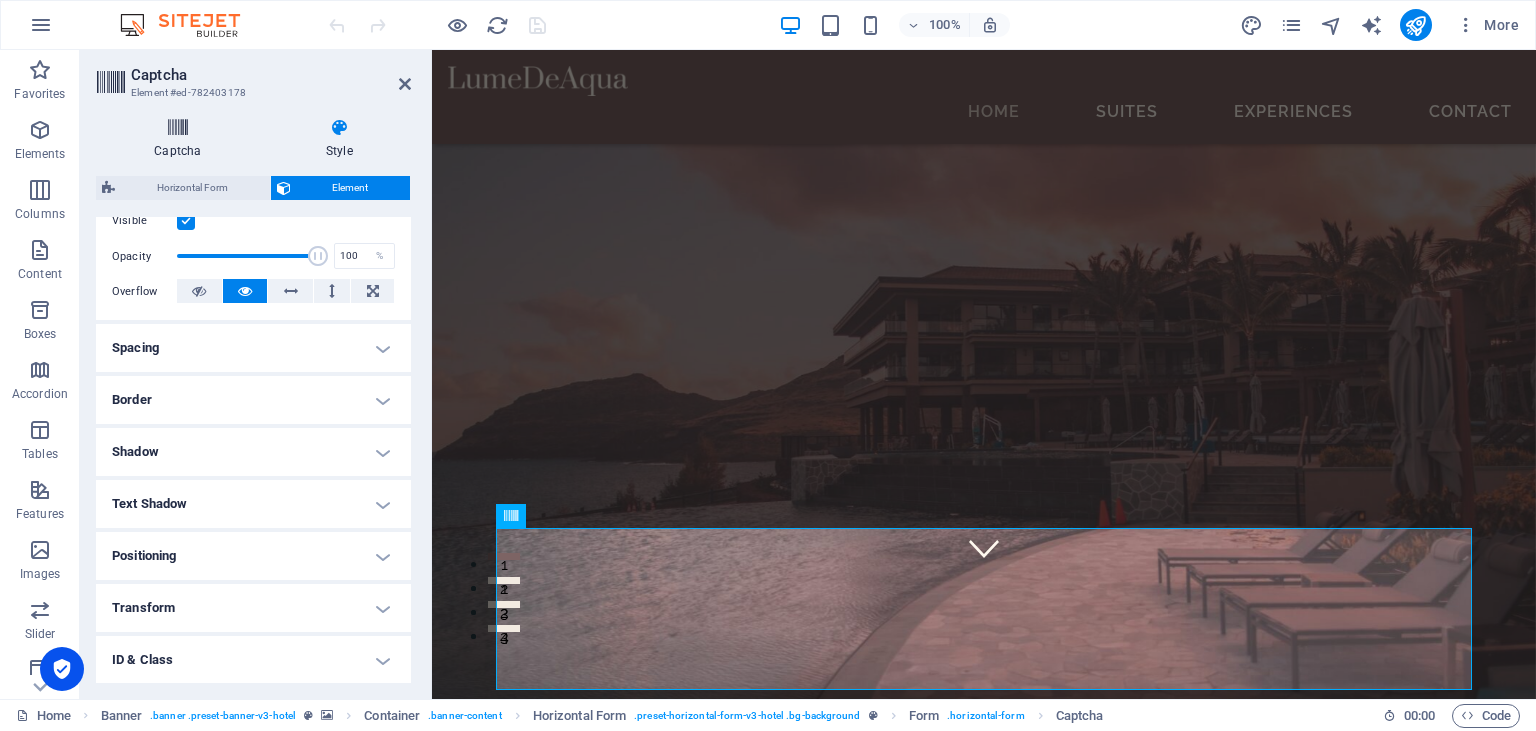 click on "Captcha" at bounding box center [182, 139] 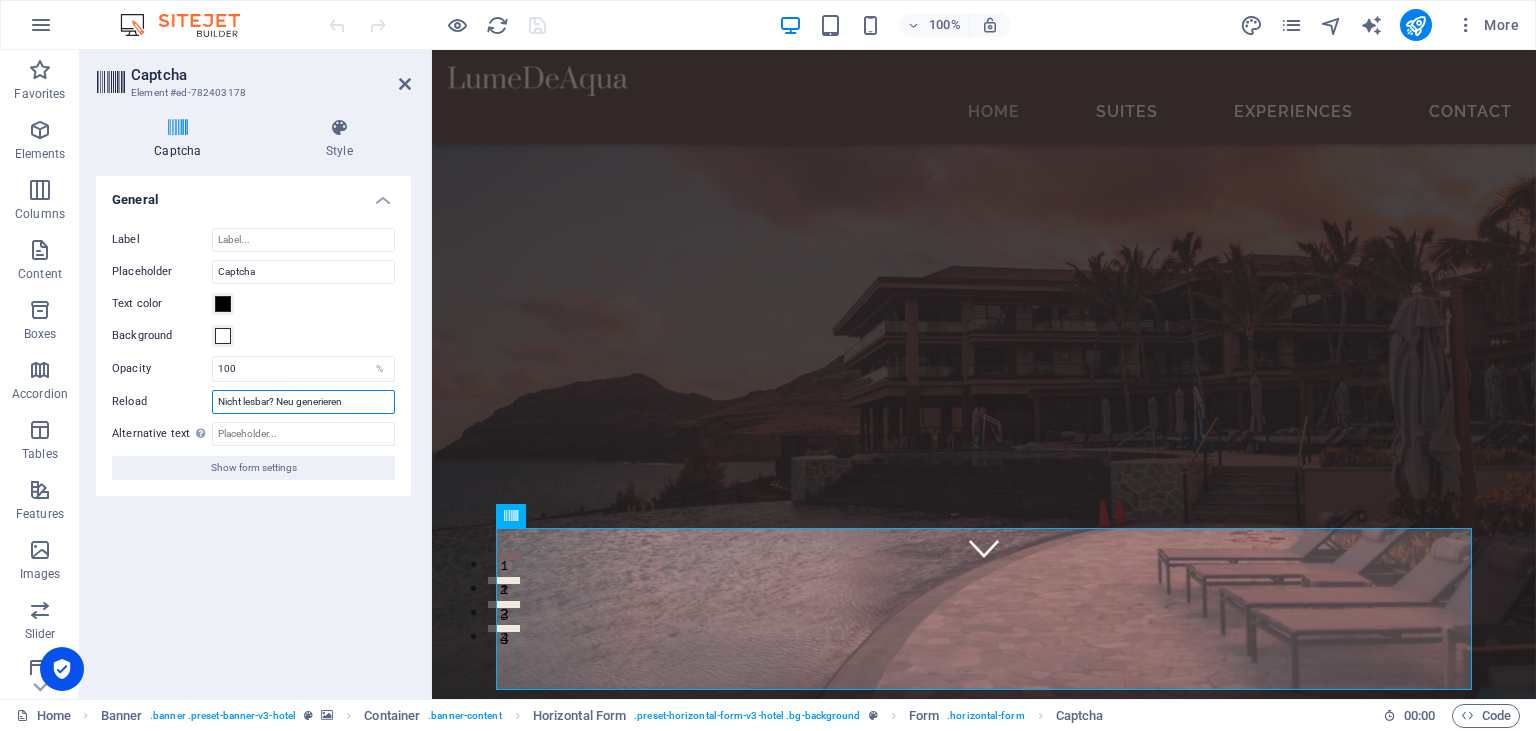 click on "Nicht lesbar? Neu generieren" at bounding box center (303, 402) 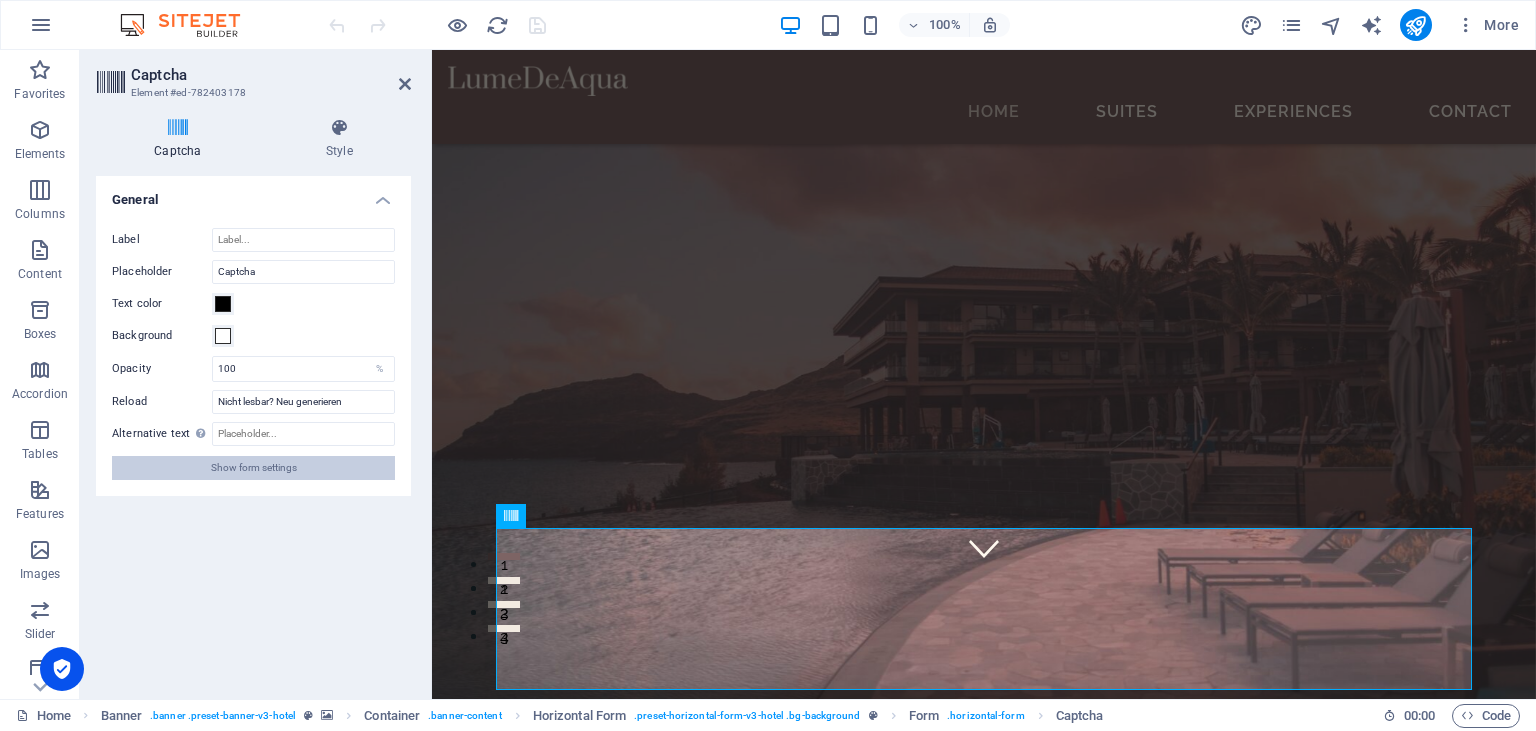 click on "Show form settings" at bounding box center [254, 468] 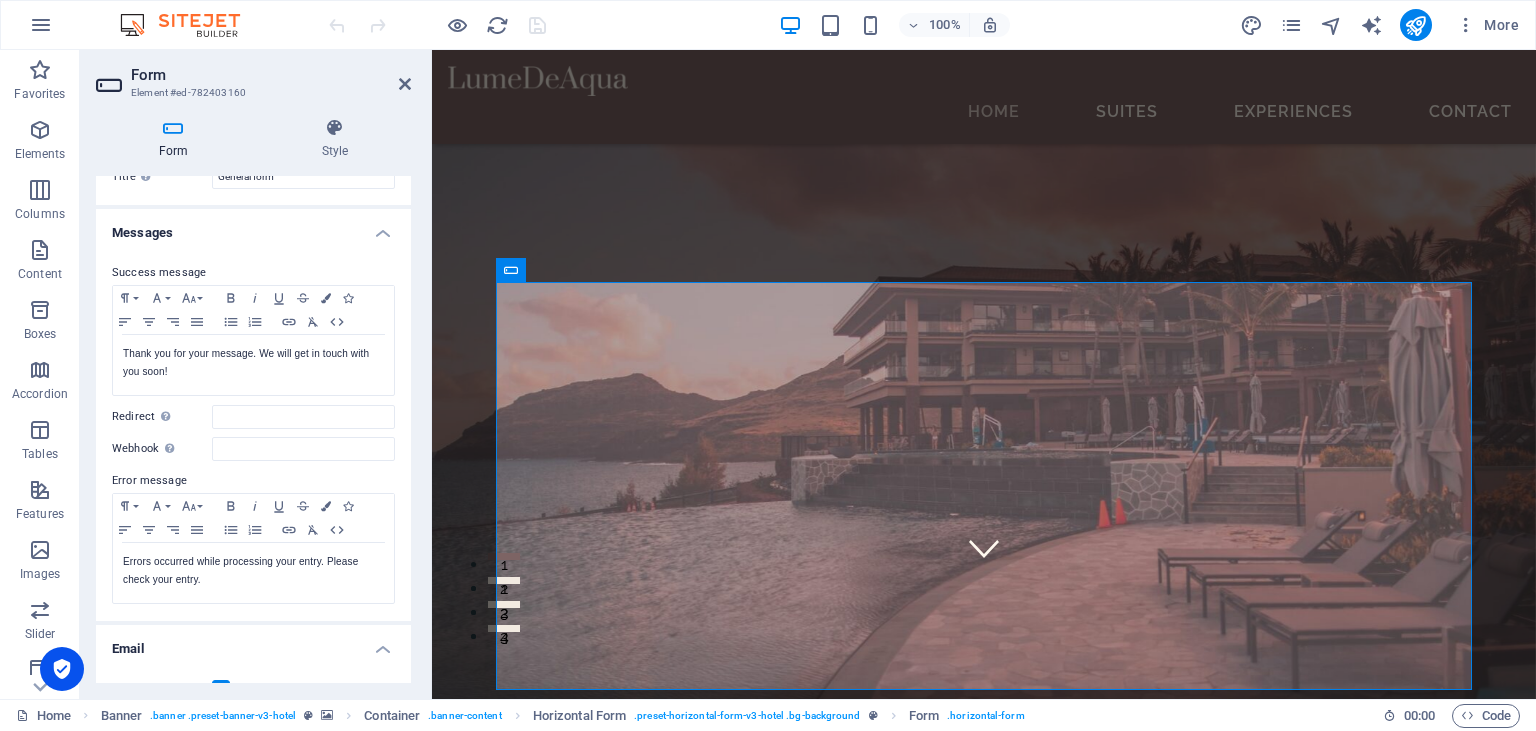 scroll, scrollTop: 0, scrollLeft: 0, axis: both 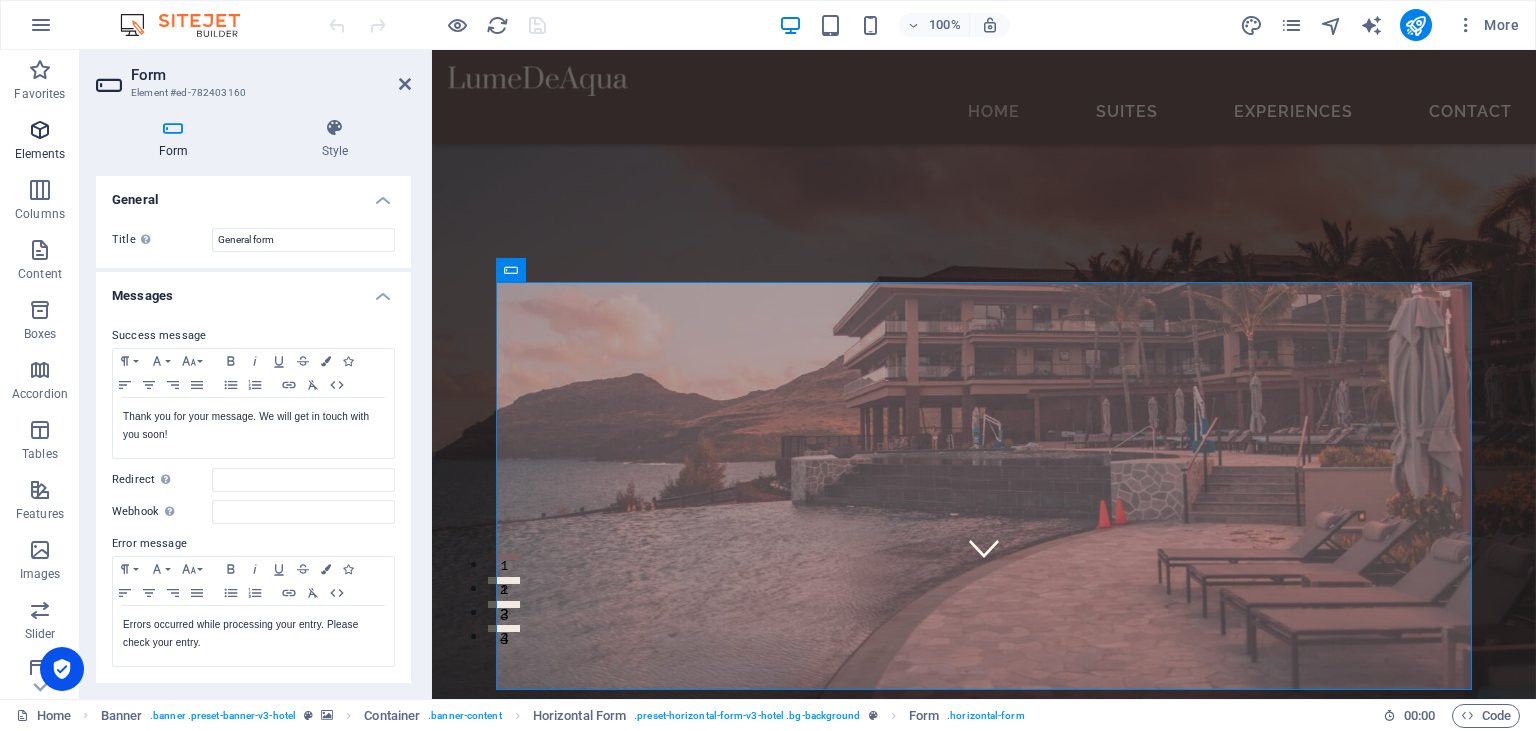 click at bounding box center [40, 130] 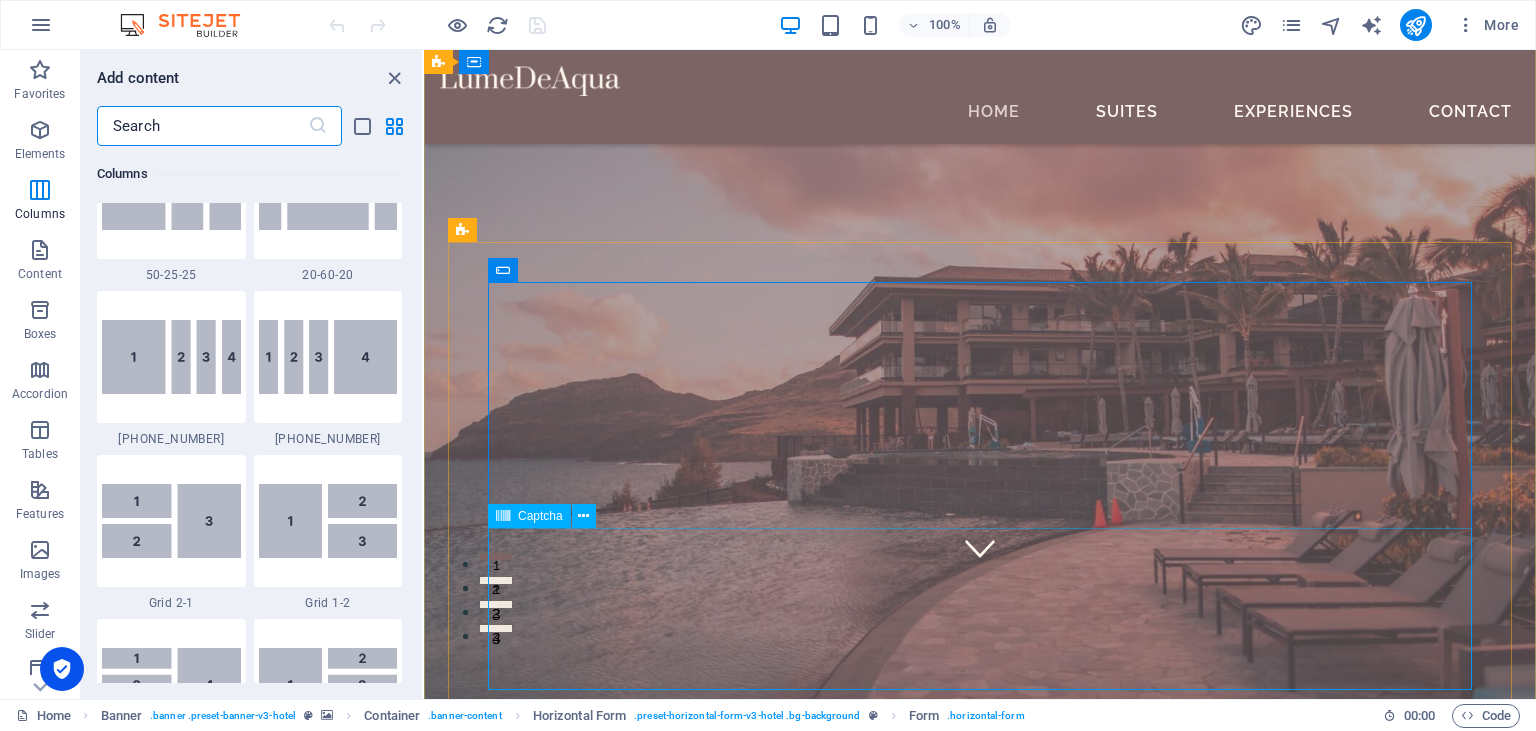 scroll, scrollTop: 2219, scrollLeft: 0, axis: vertical 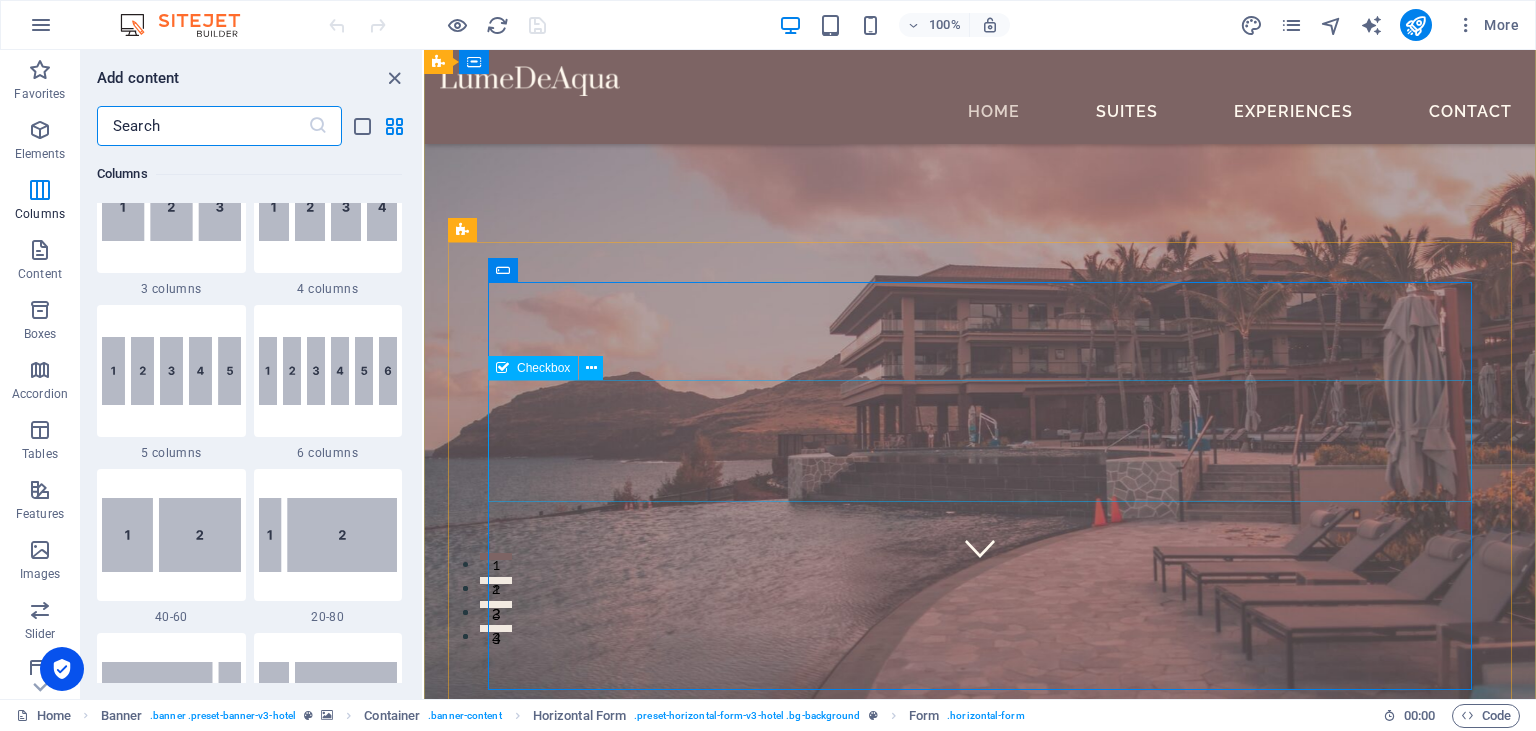 click on "I have read and understand the privacy policy." at bounding box center (980, 1397) 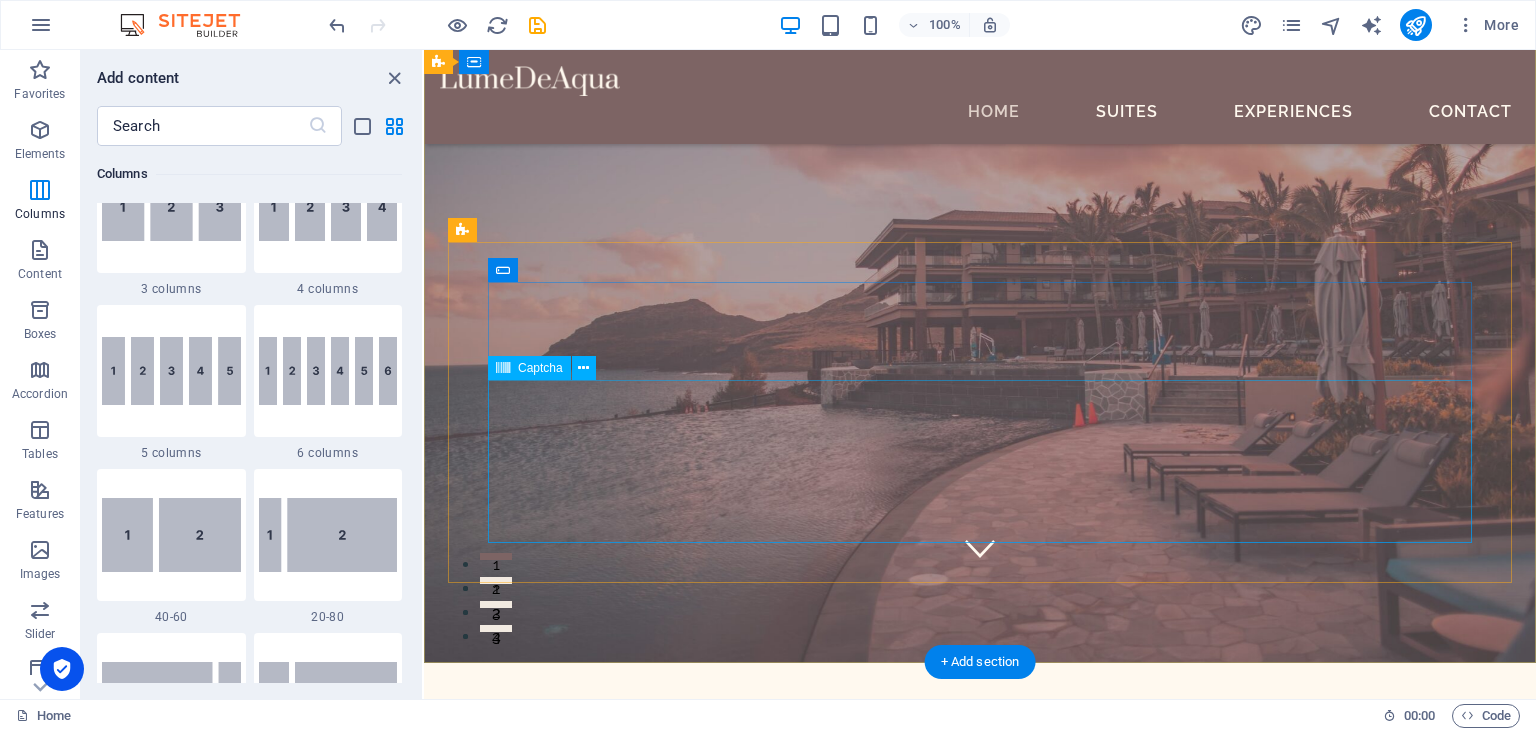 click on "Nicht lesbar? Neu generieren" at bounding box center [980, 1291] 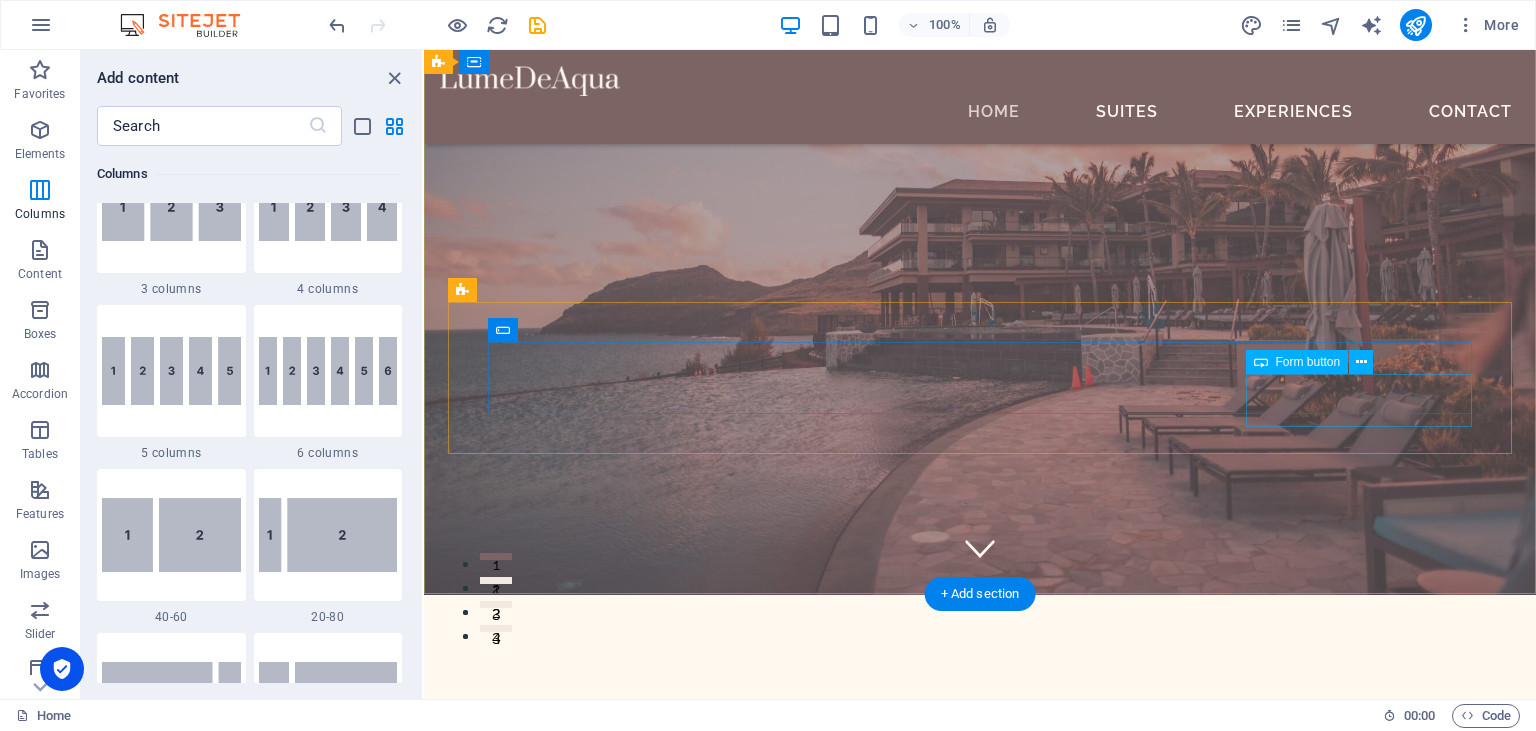 click on "BOOK A STAY" at bounding box center (980, 1086) 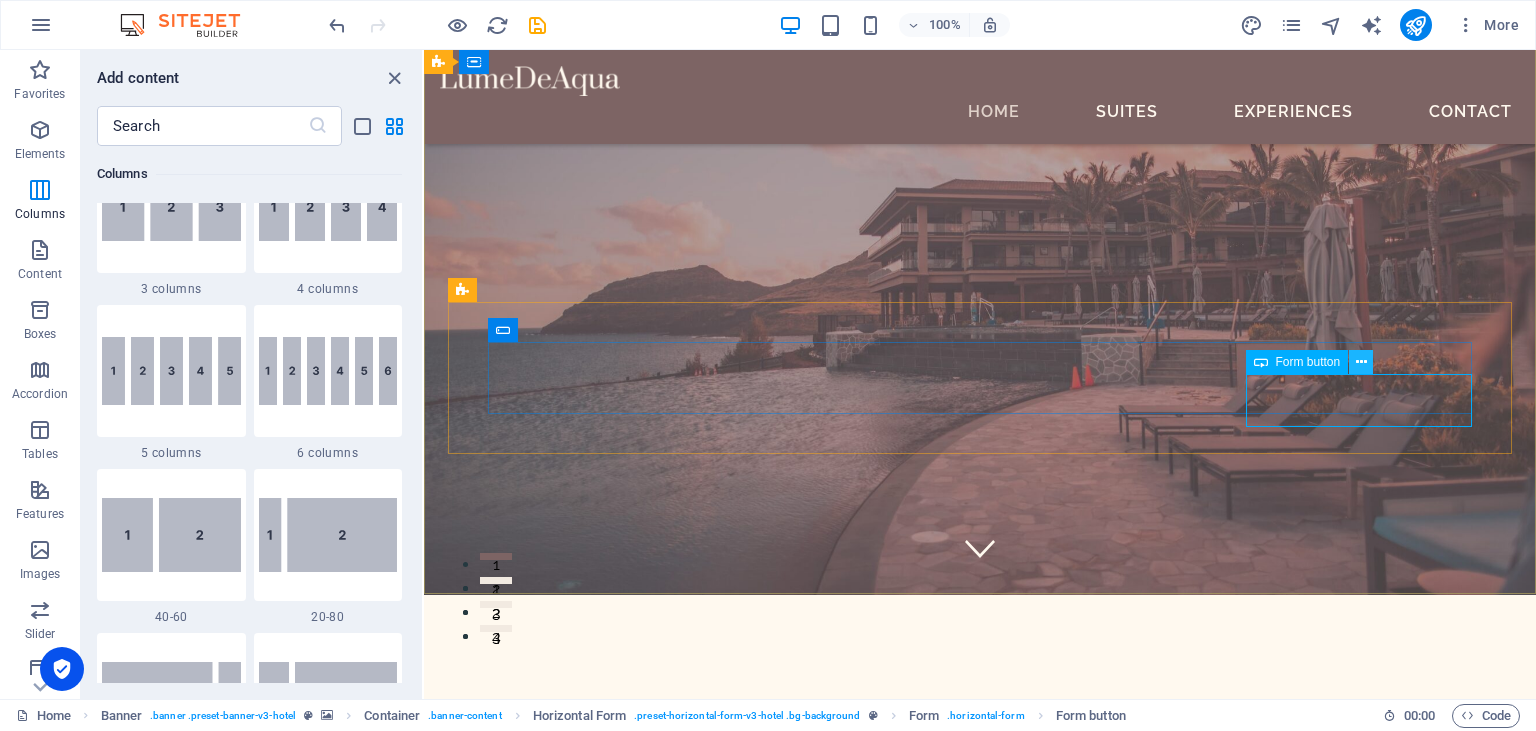 click at bounding box center [1361, 362] 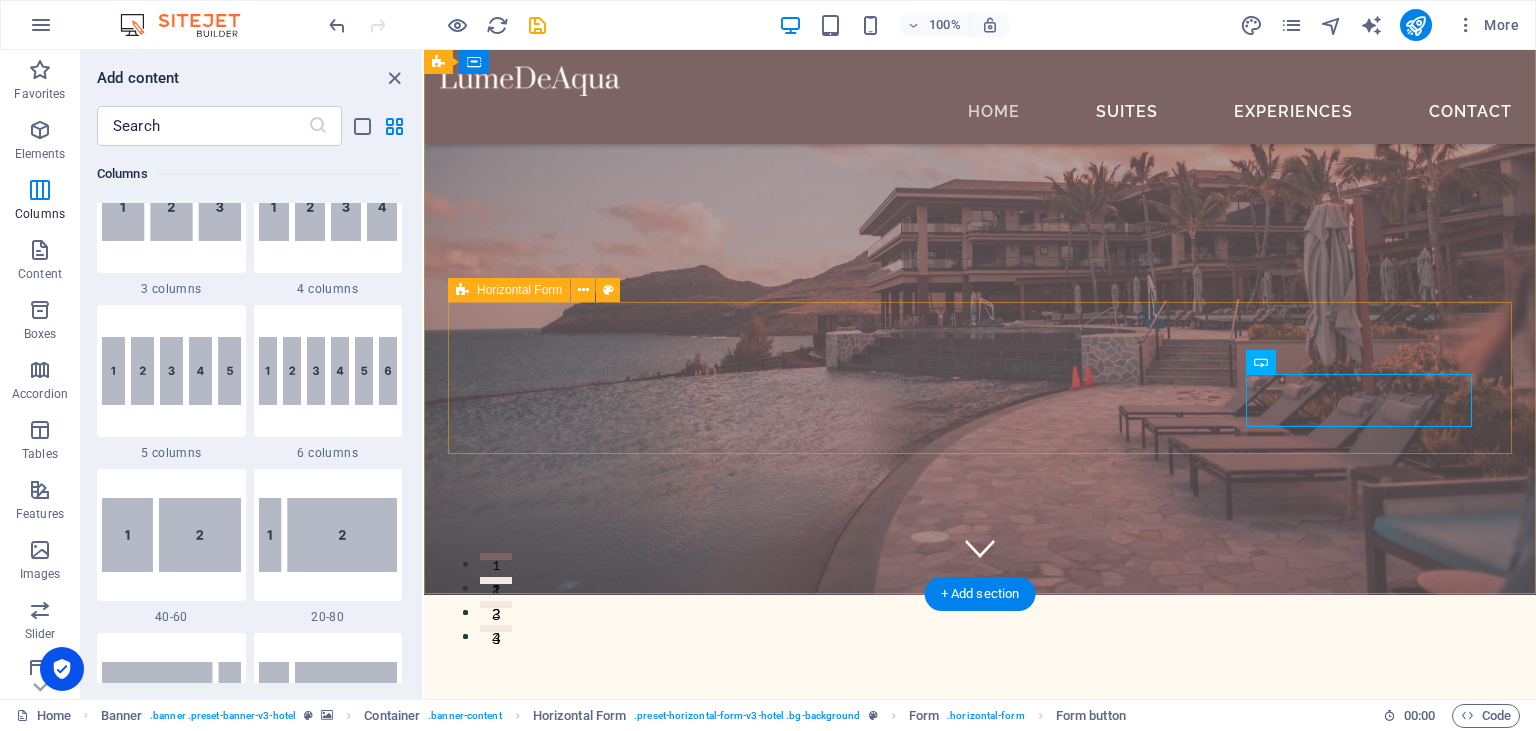 click on "CHECK IN CHECK OUT ADULTS BOOK A STAY" at bounding box center (980, 1013) 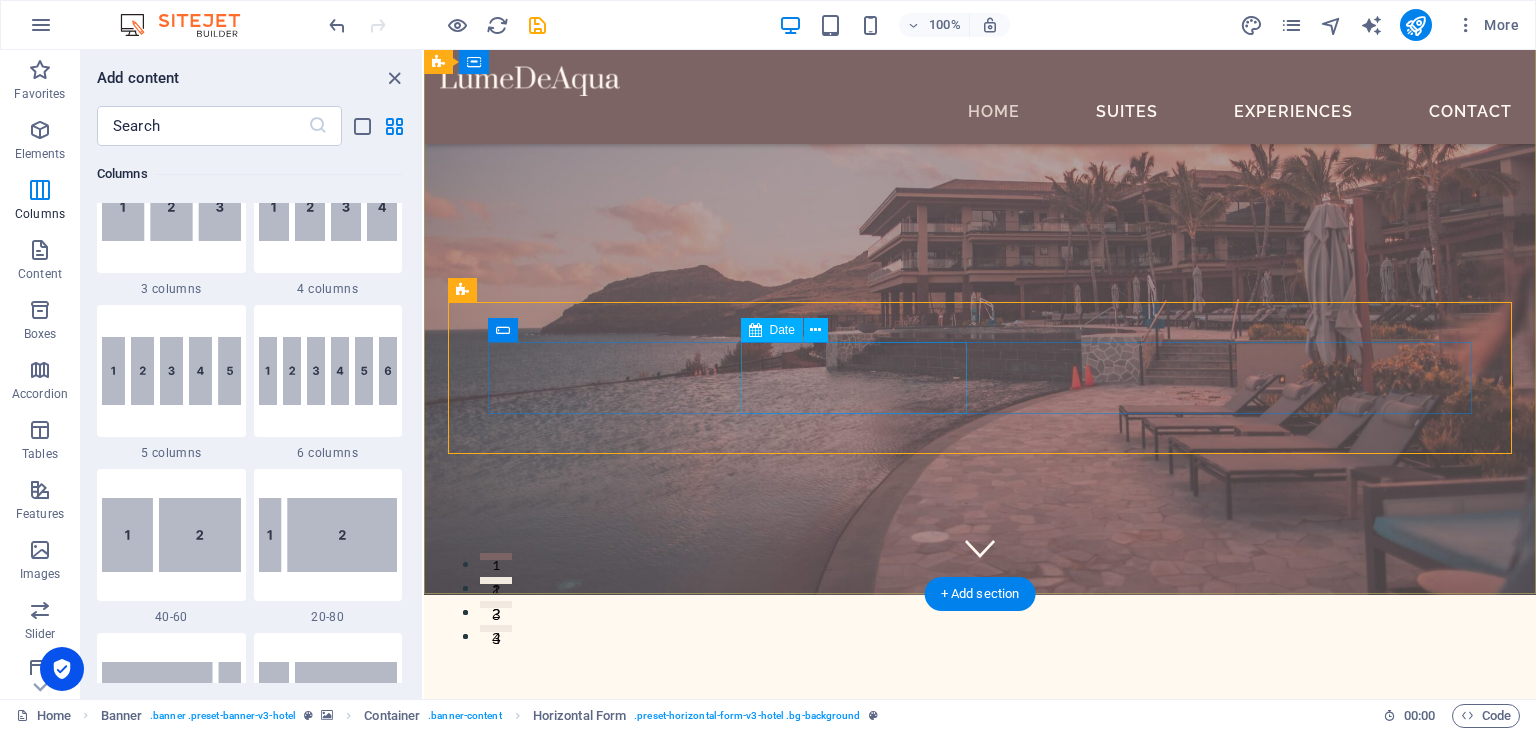 click on "CHECK OUT" at bounding box center (980, 970) 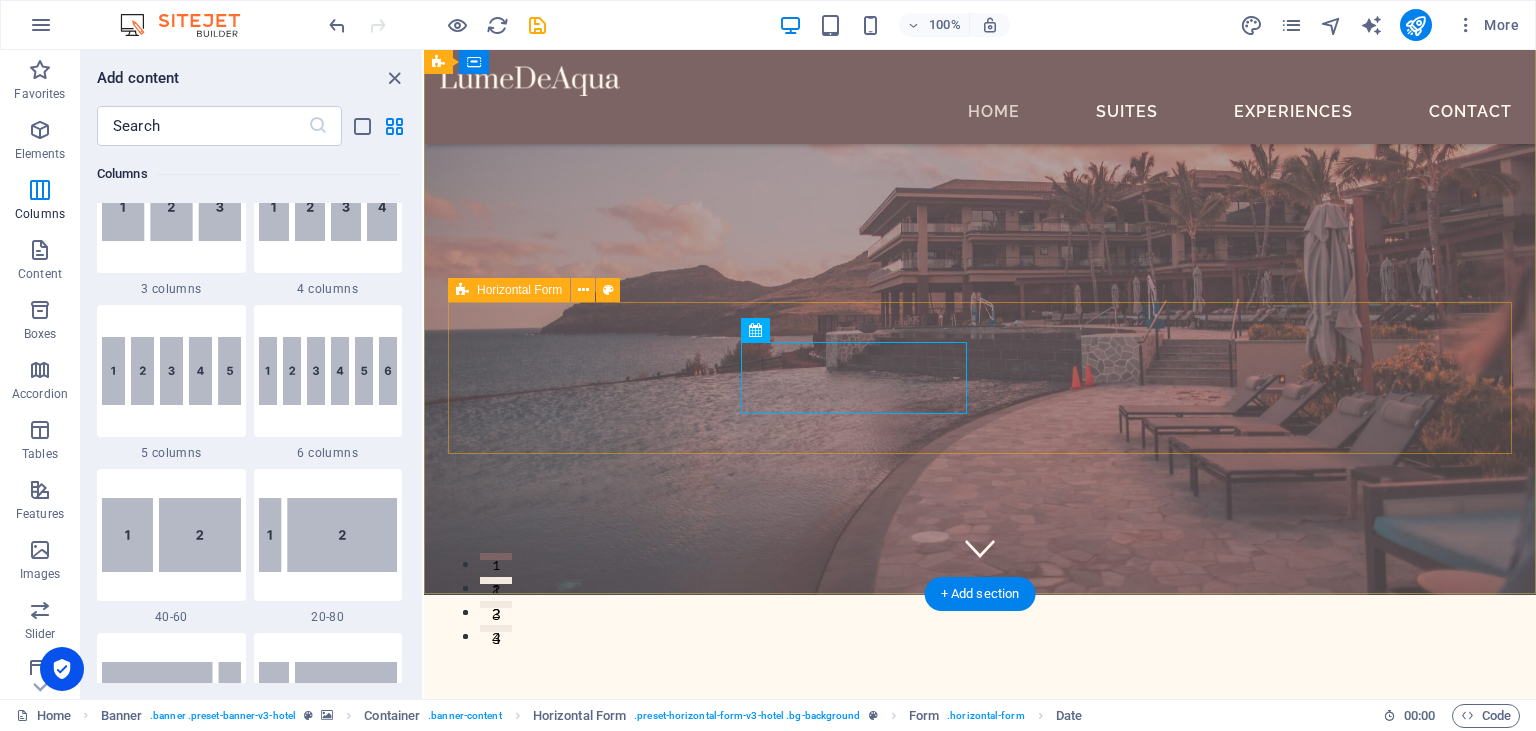 click on "CHECK IN CHECK OUT ADULTS BOOK A STAY" at bounding box center (980, 1013) 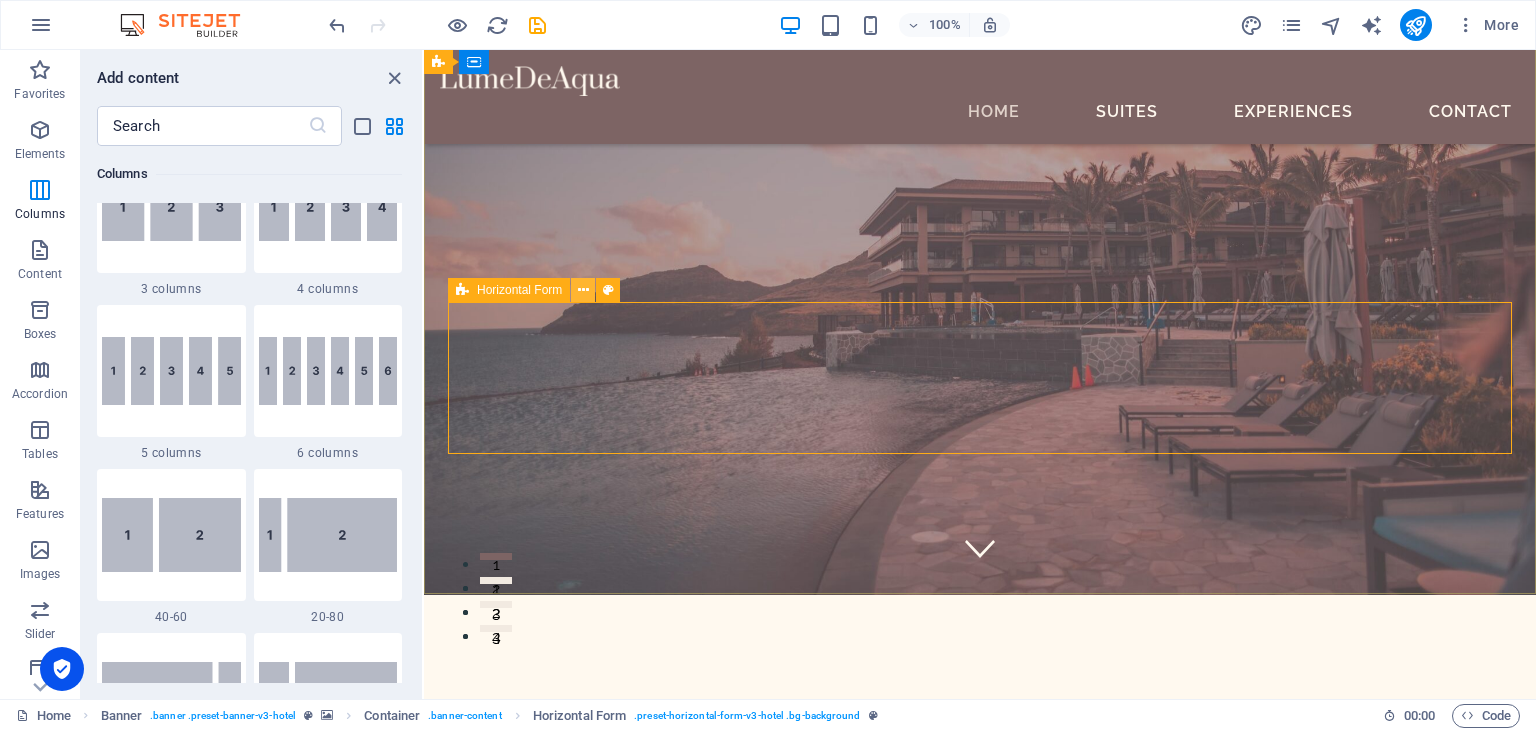 click at bounding box center [583, 290] 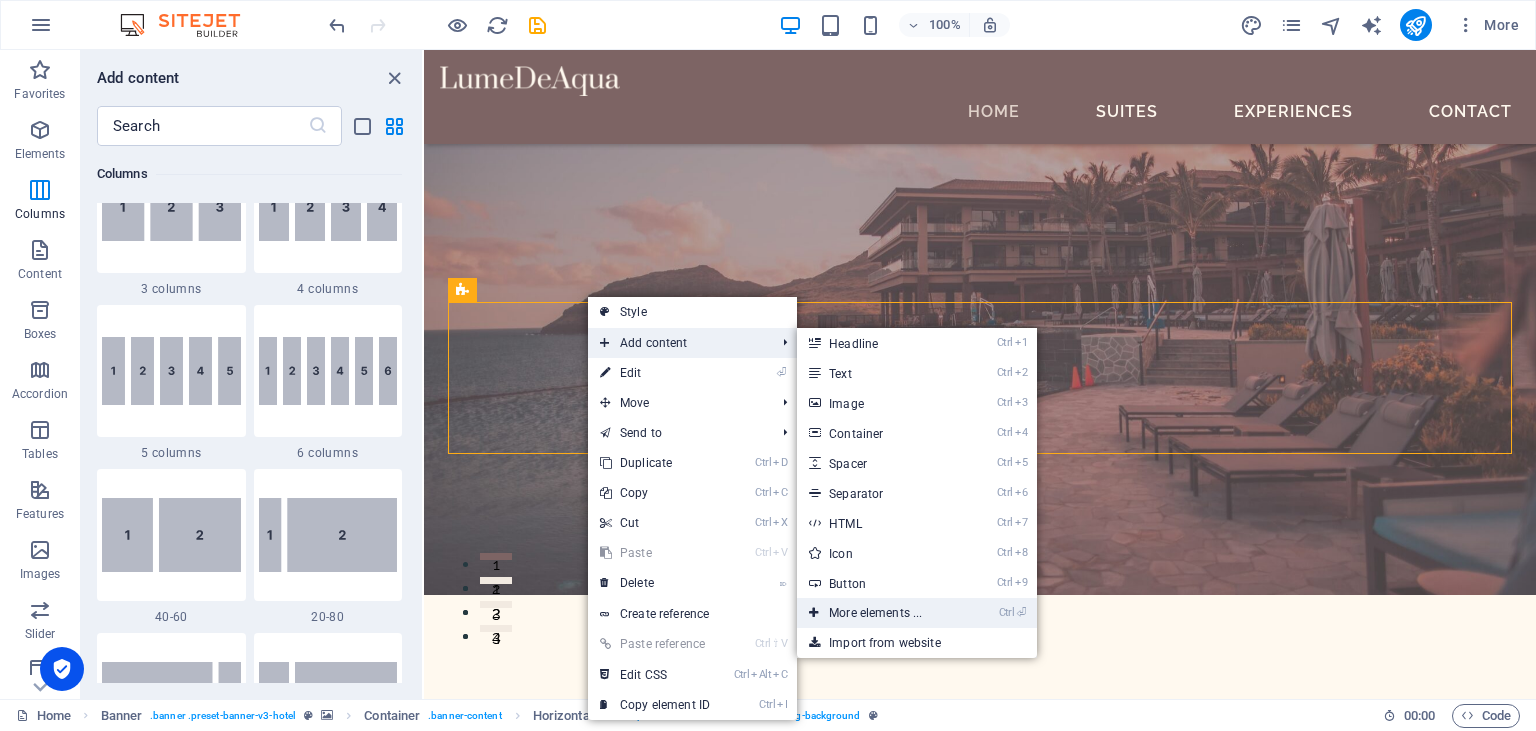 click on "Ctrl ⏎  More elements ..." at bounding box center (879, 613) 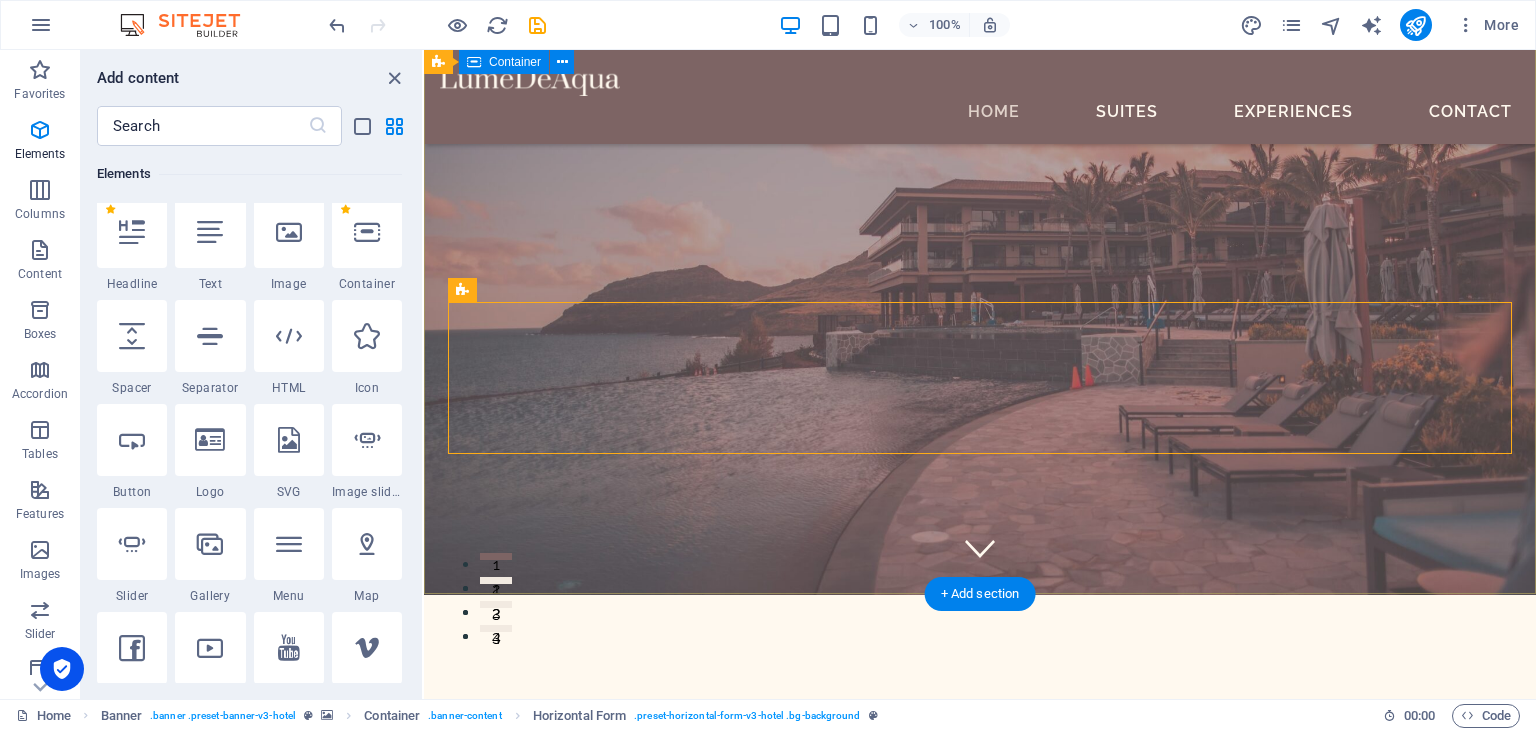 scroll, scrollTop: 213, scrollLeft: 0, axis: vertical 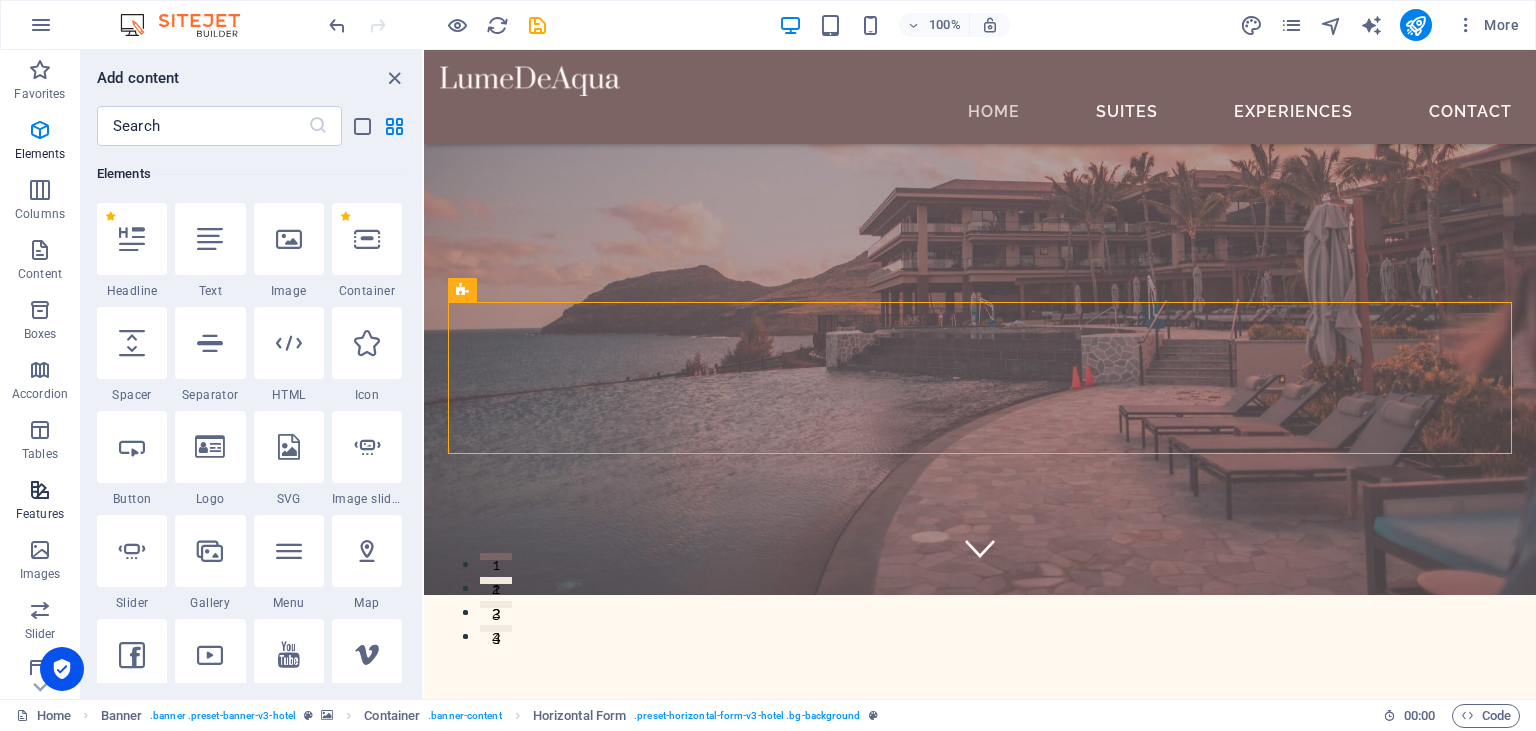 click on "Features" at bounding box center [40, 514] 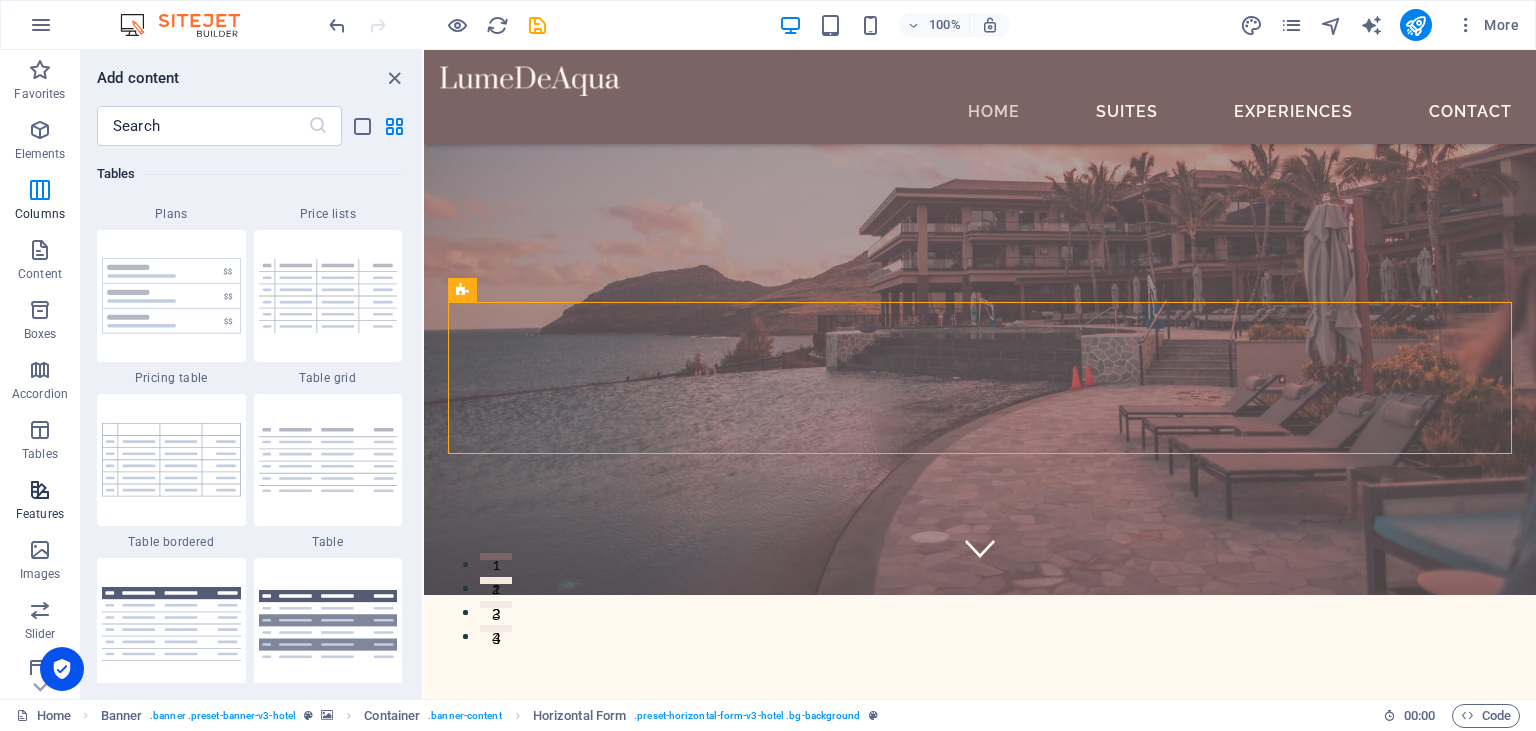 scroll, scrollTop: 7631, scrollLeft: 0, axis: vertical 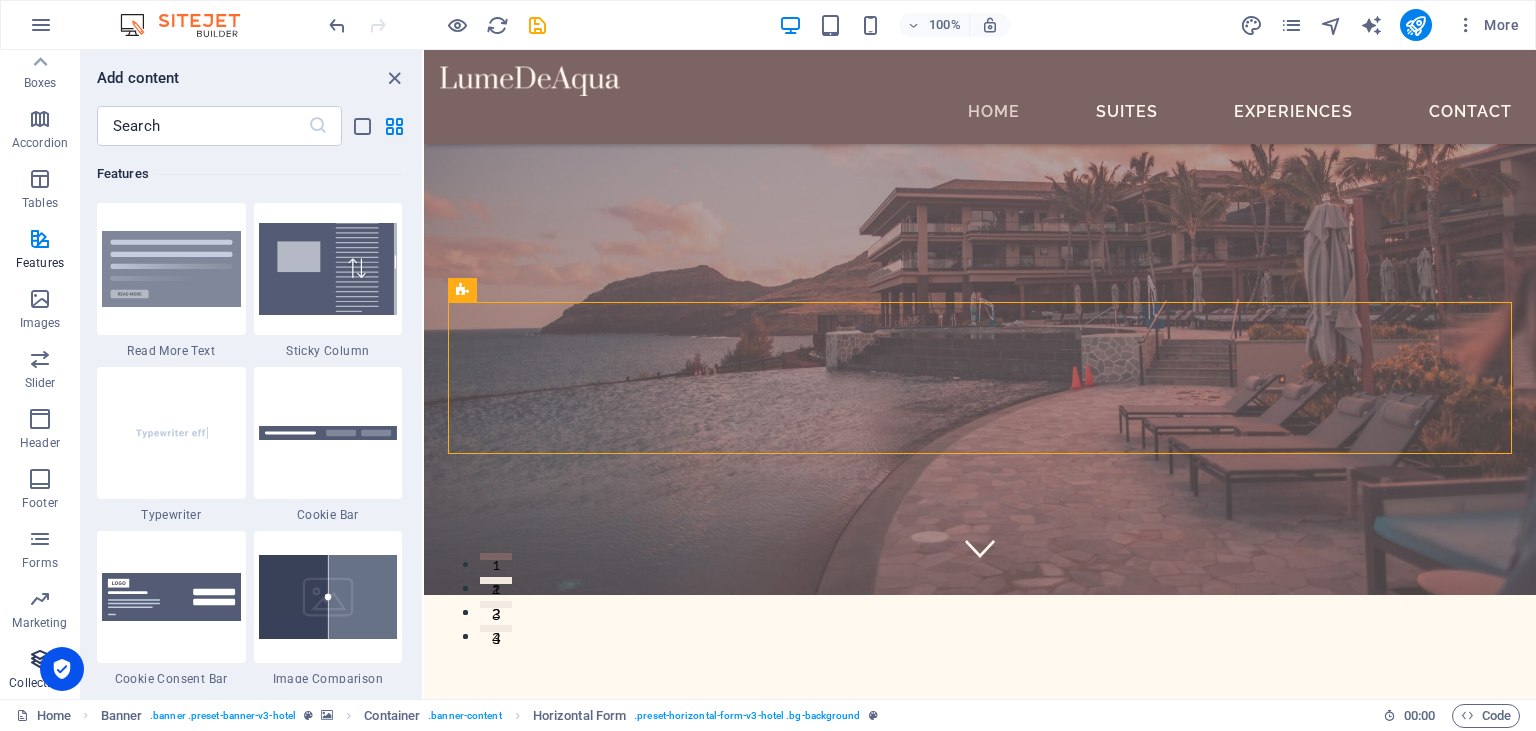 click at bounding box center (40, 659) 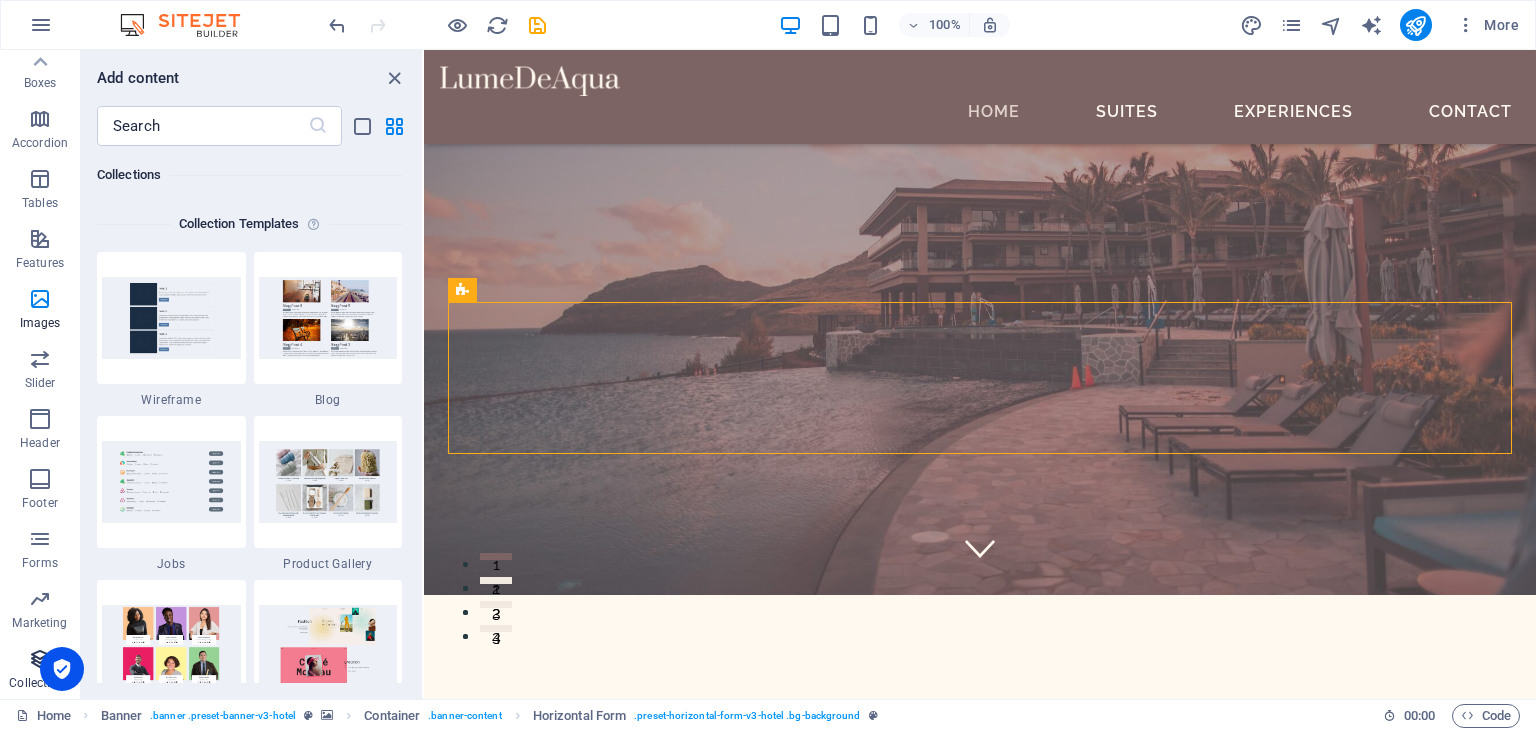 scroll, scrollTop: 18142, scrollLeft: 0, axis: vertical 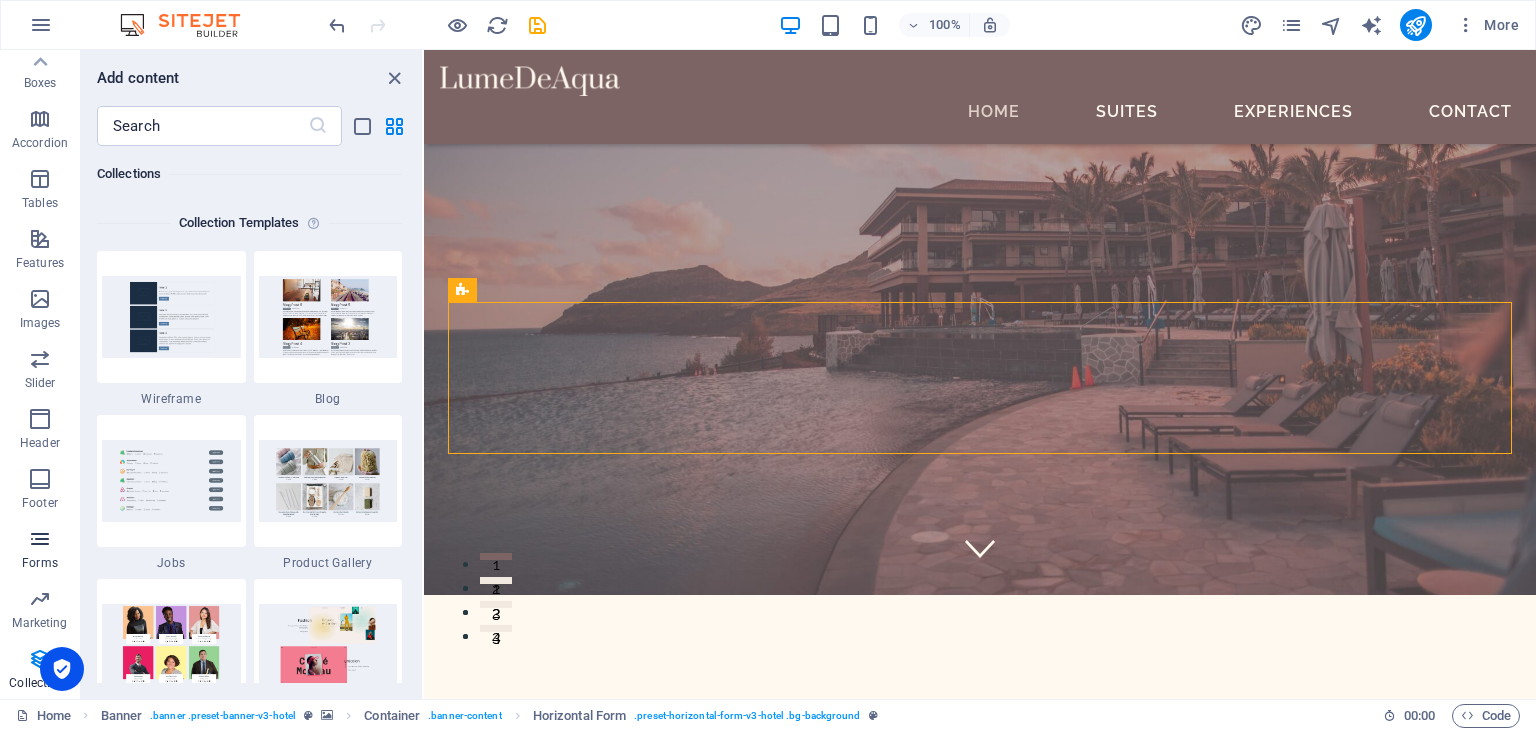 click on "Forms" at bounding box center [40, 563] 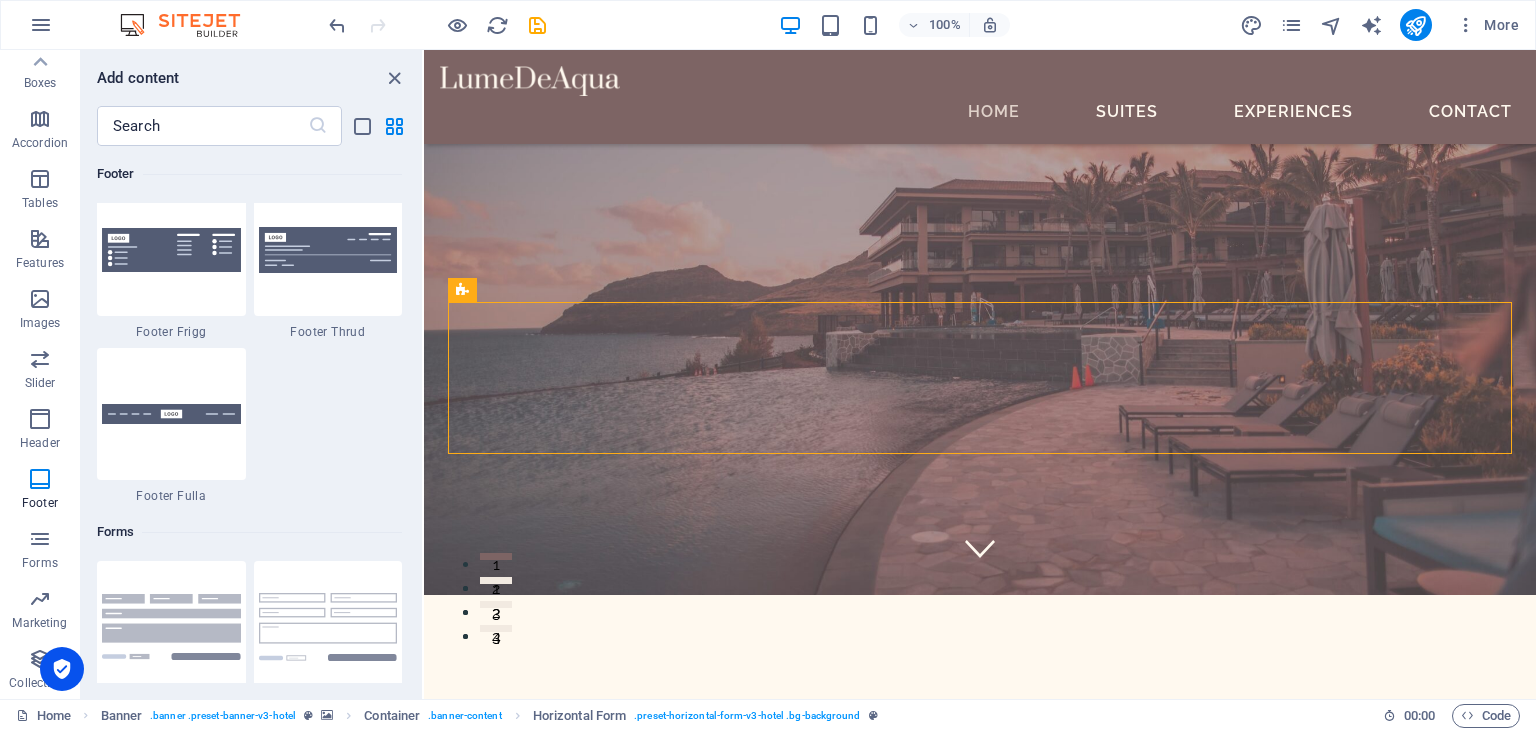 scroll, scrollTop: 14071, scrollLeft: 0, axis: vertical 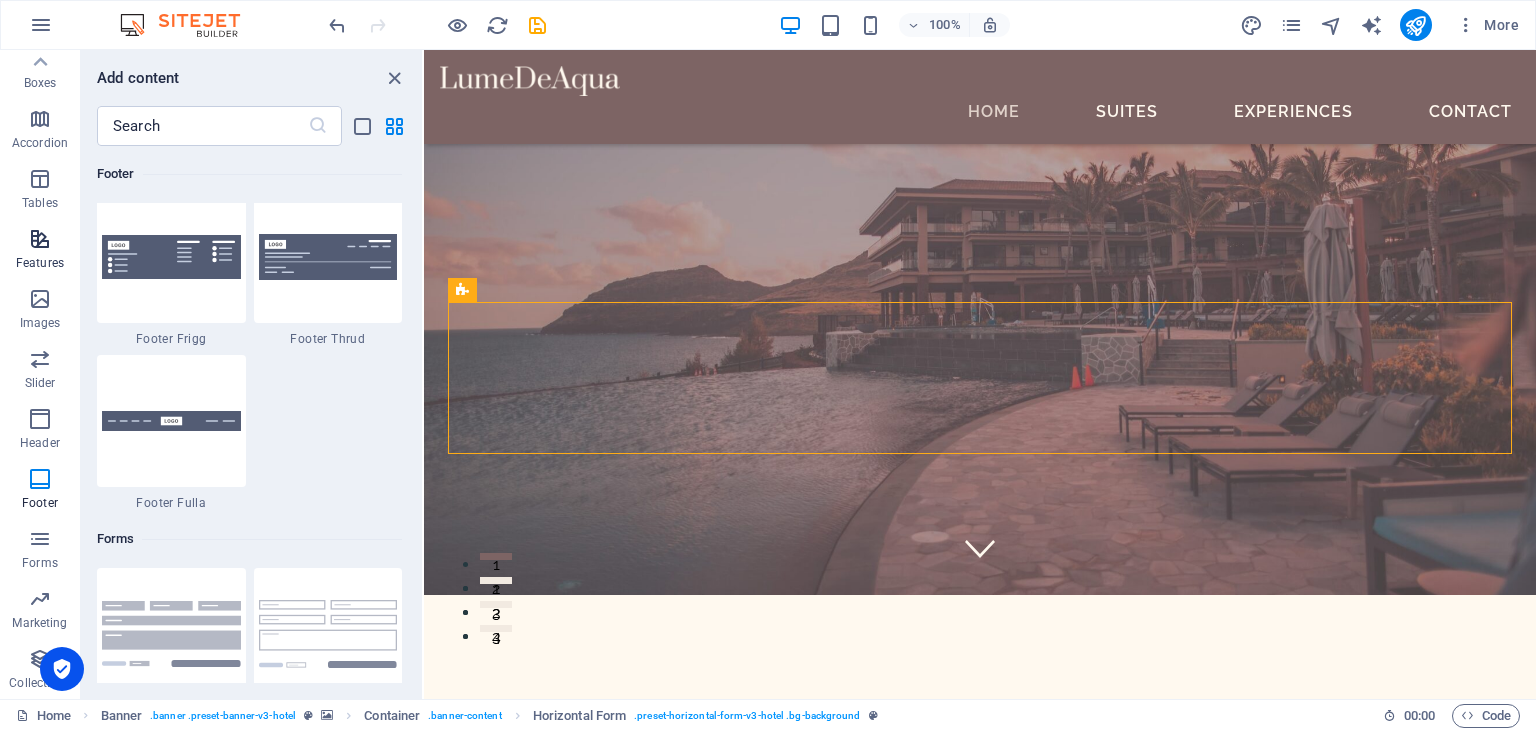 click on "Features" at bounding box center (40, 251) 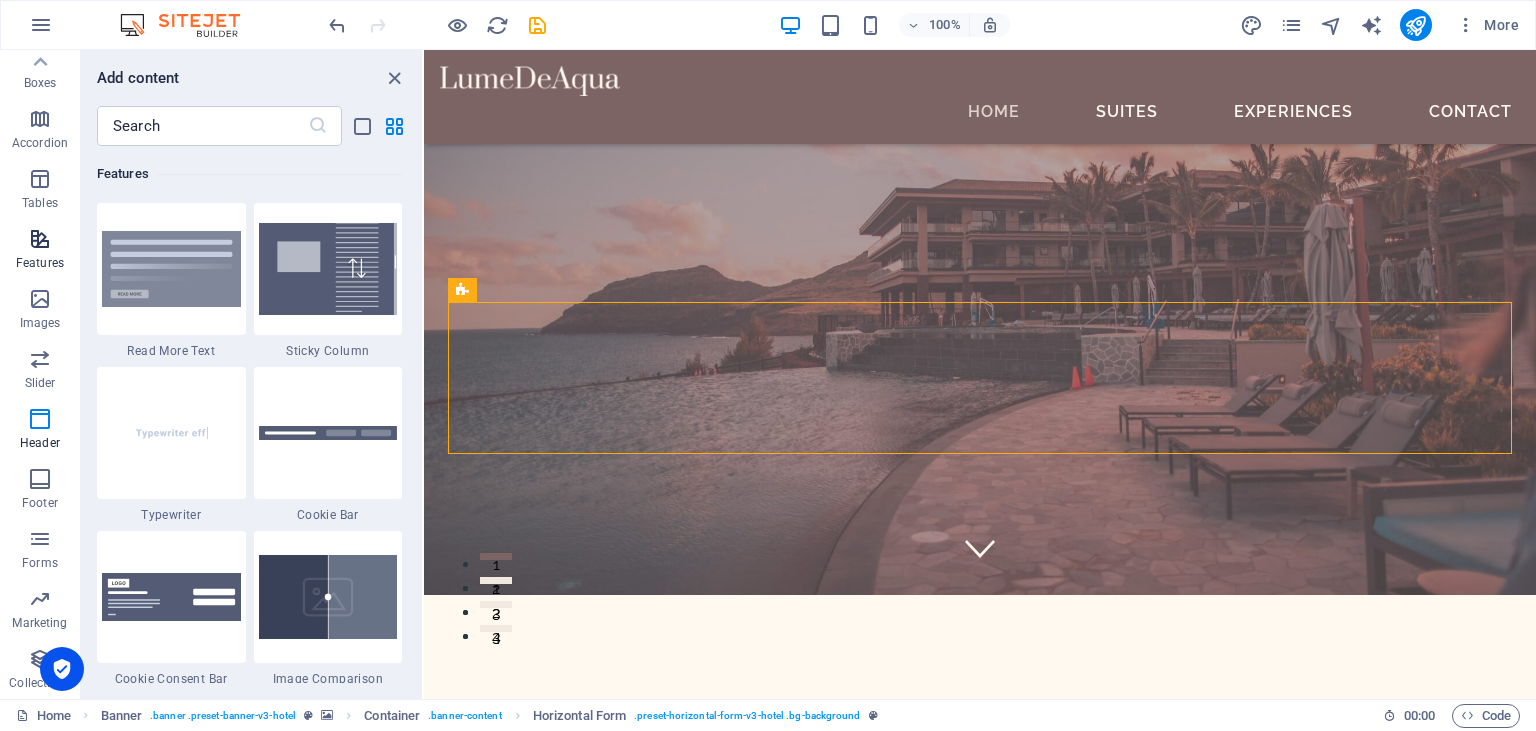 scroll, scrollTop: 7631, scrollLeft: 0, axis: vertical 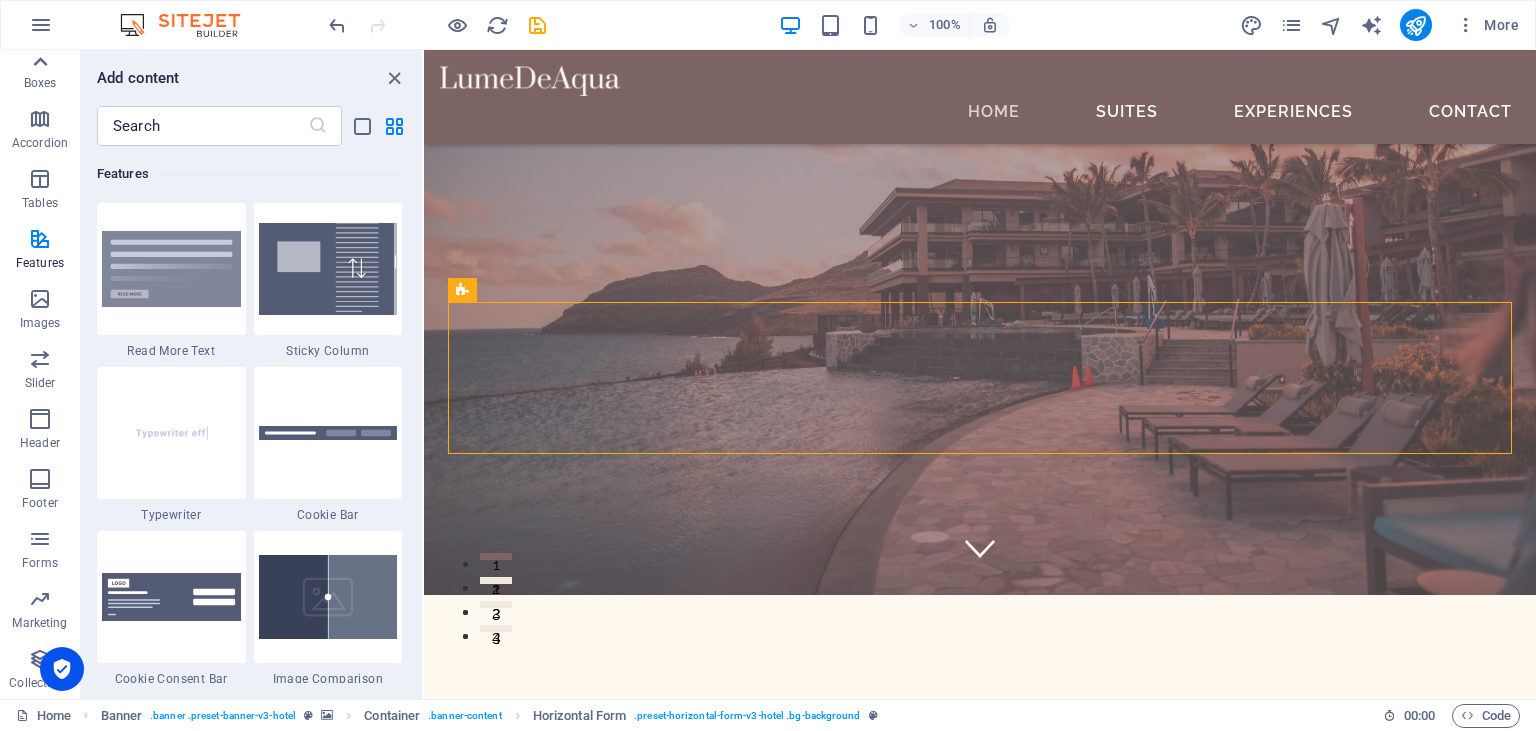 click 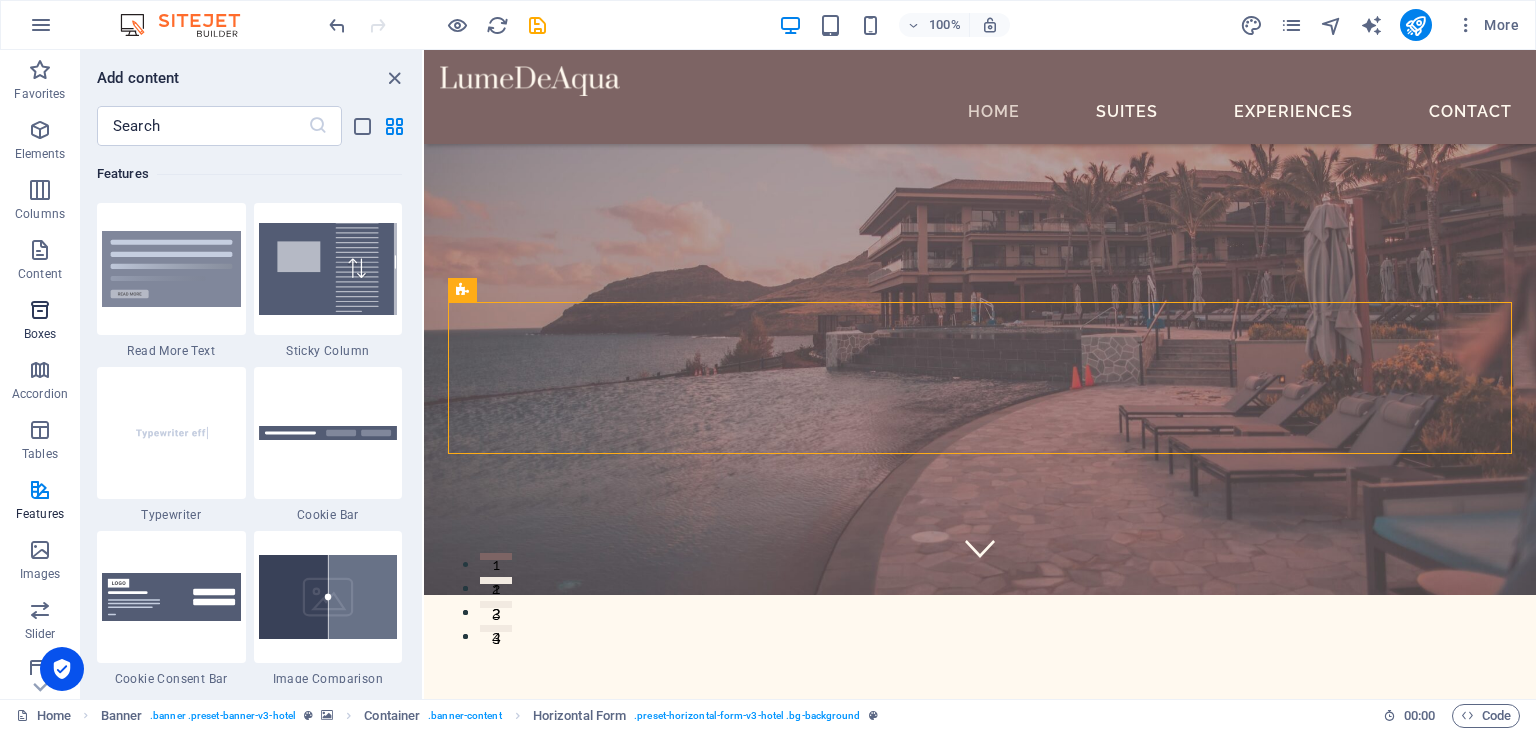 click at bounding box center (40, 310) 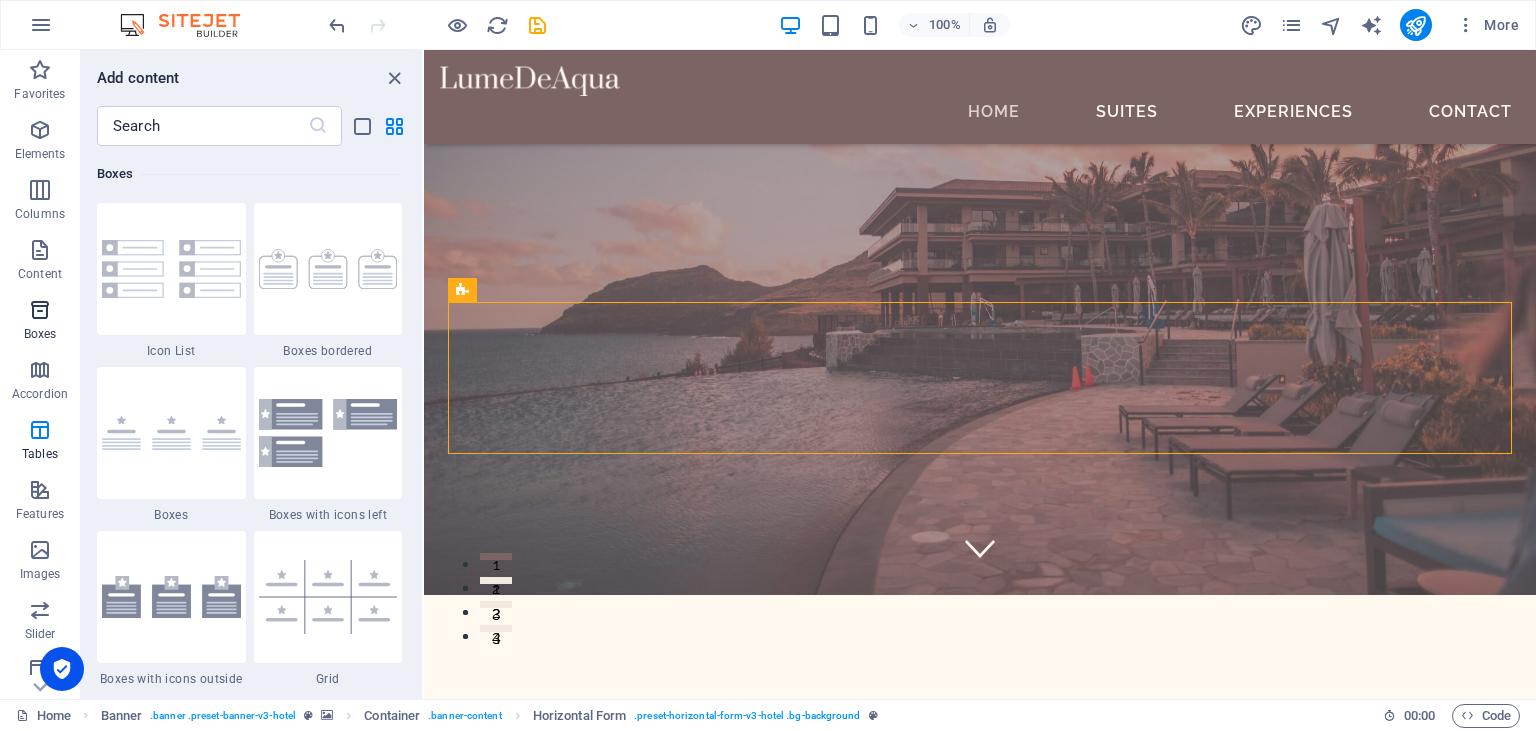 scroll, scrollTop: 5352, scrollLeft: 0, axis: vertical 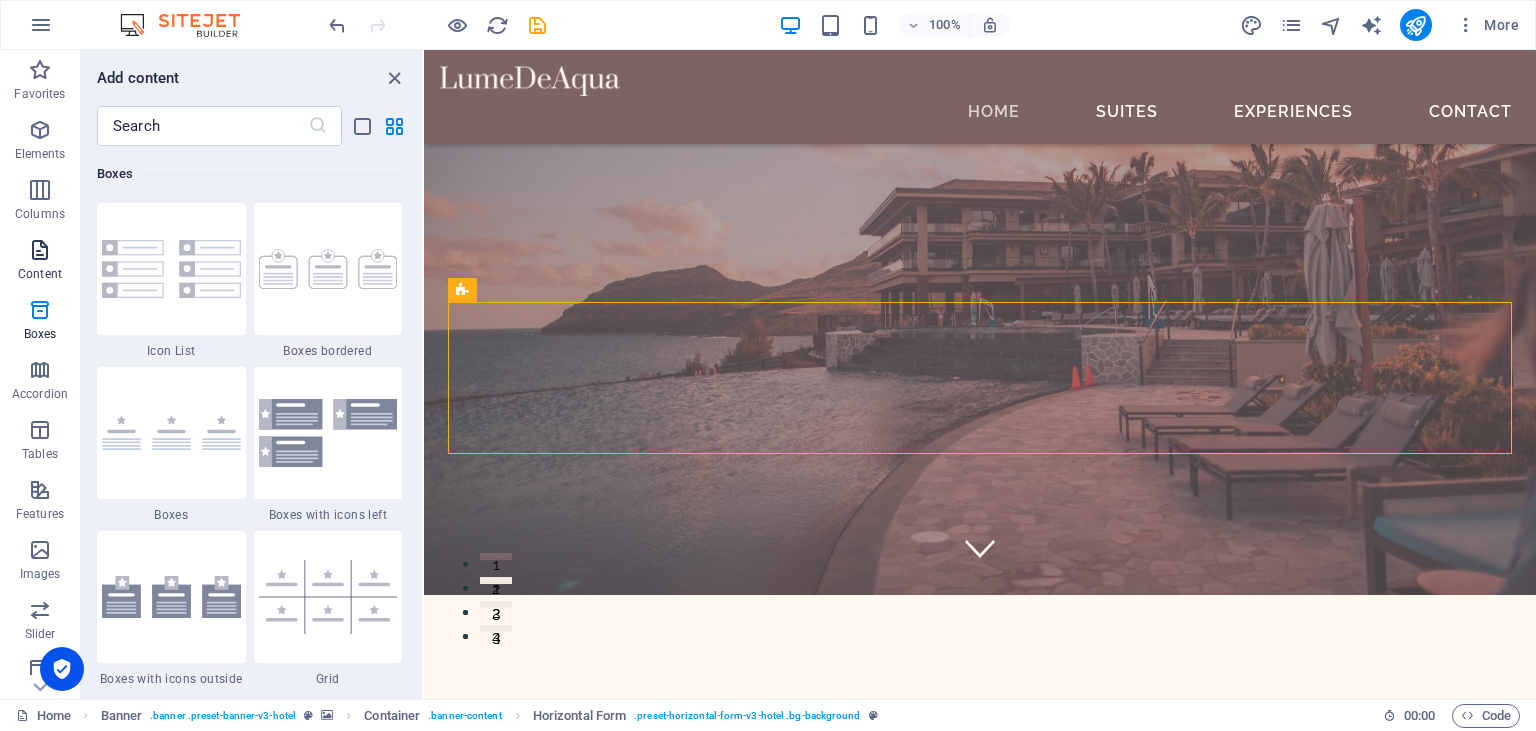 click at bounding box center [40, 250] 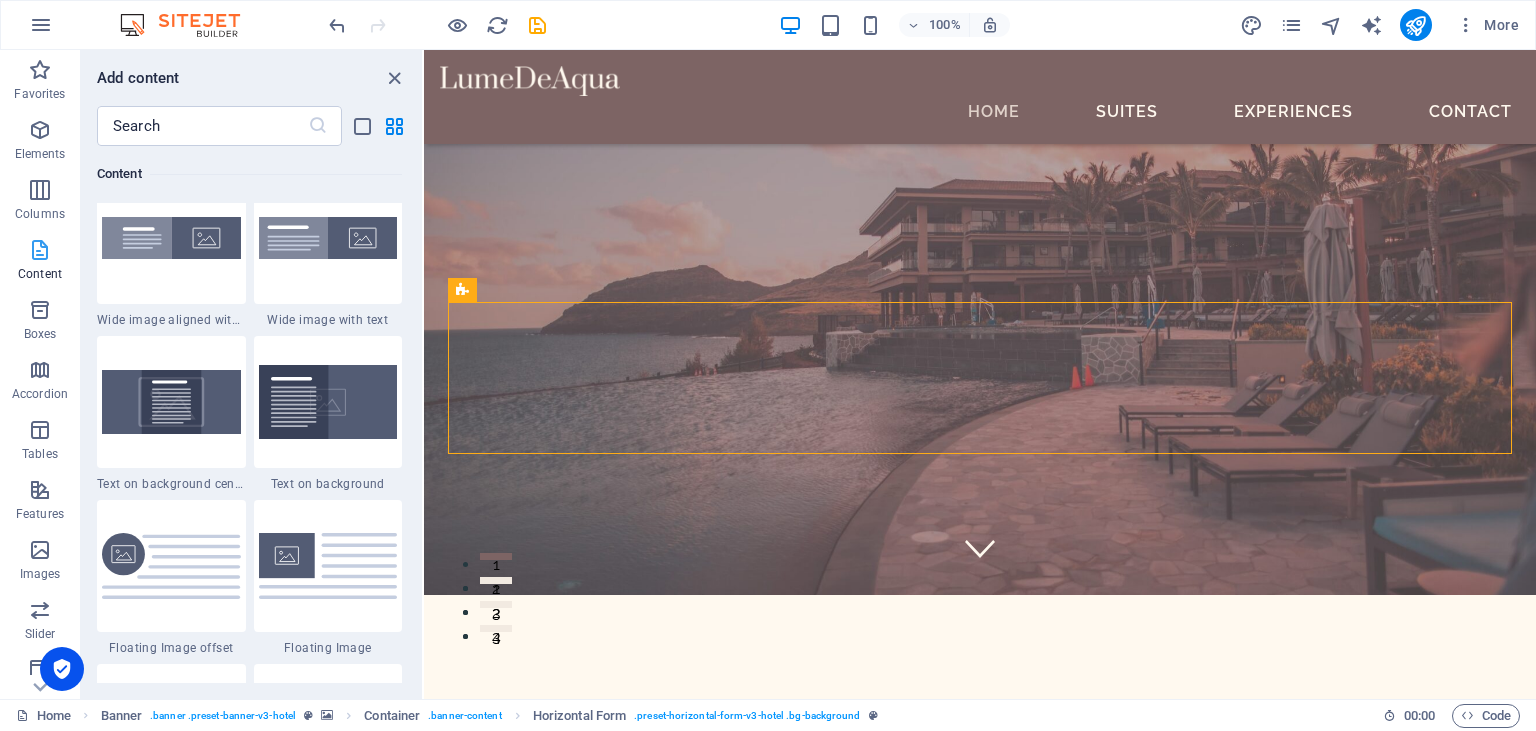 scroll, scrollTop: 3499, scrollLeft: 0, axis: vertical 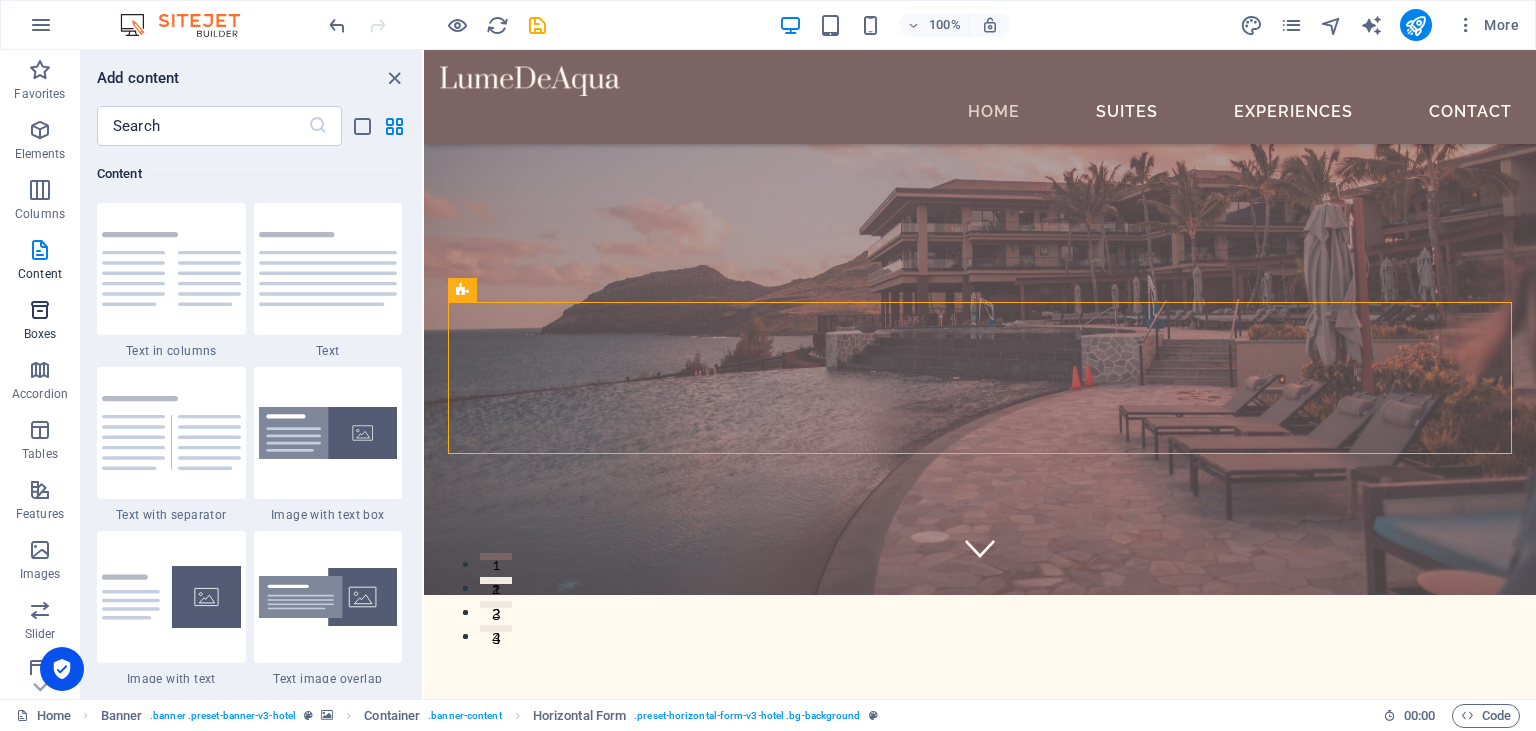 click on "Boxes" at bounding box center [40, 334] 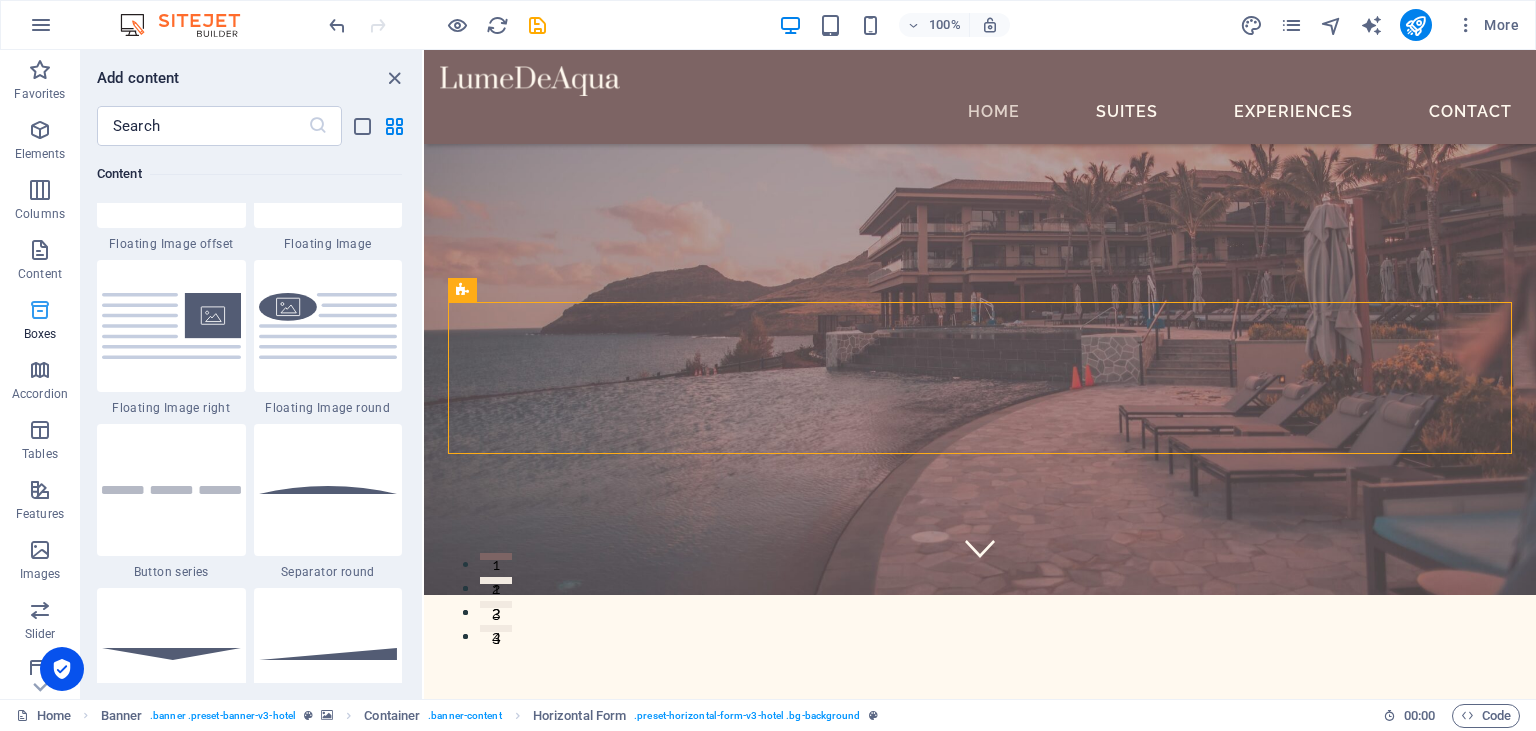 scroll, scrollTop: 5352, scrollLeft: 0, axis: vertical 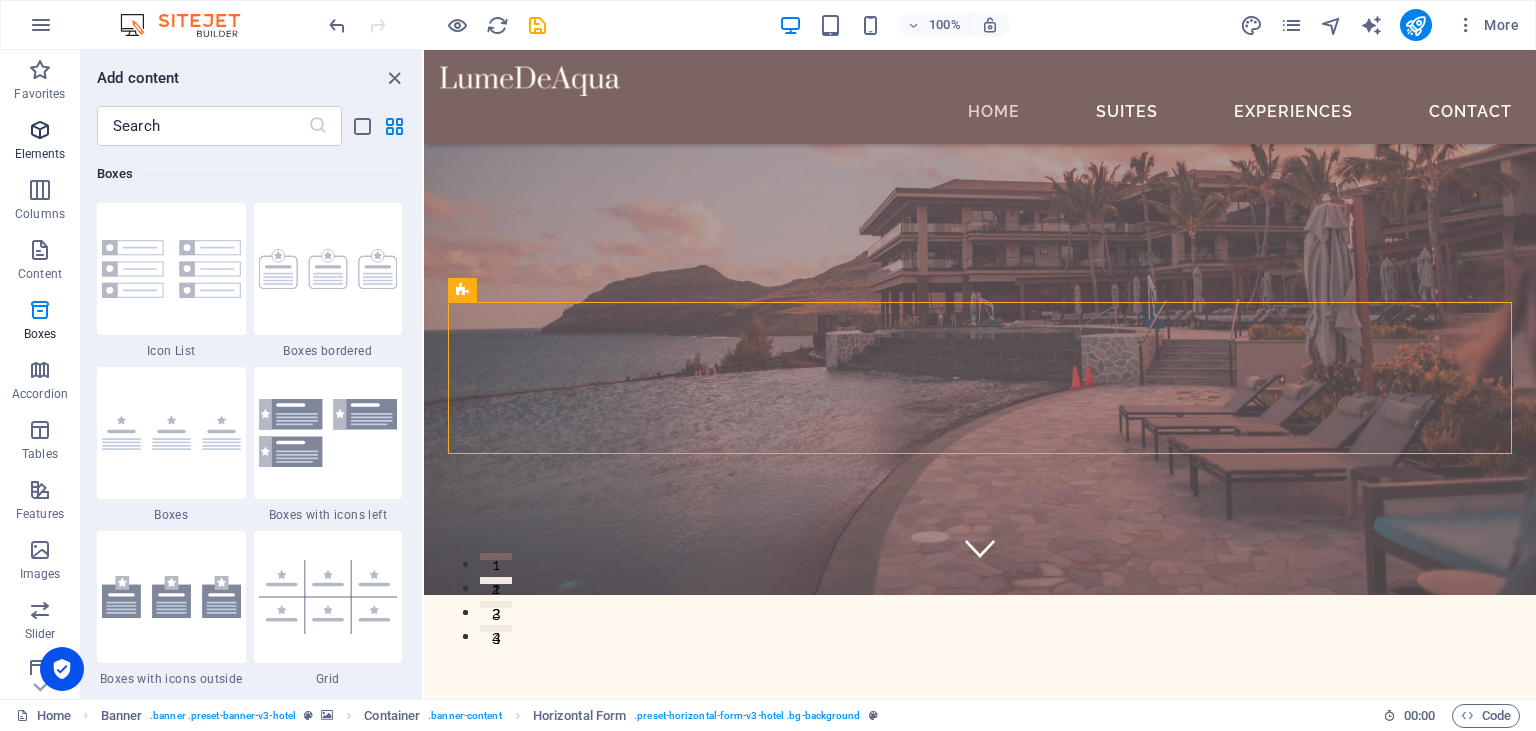 click on "Elements" at bounding box center (40, 142) 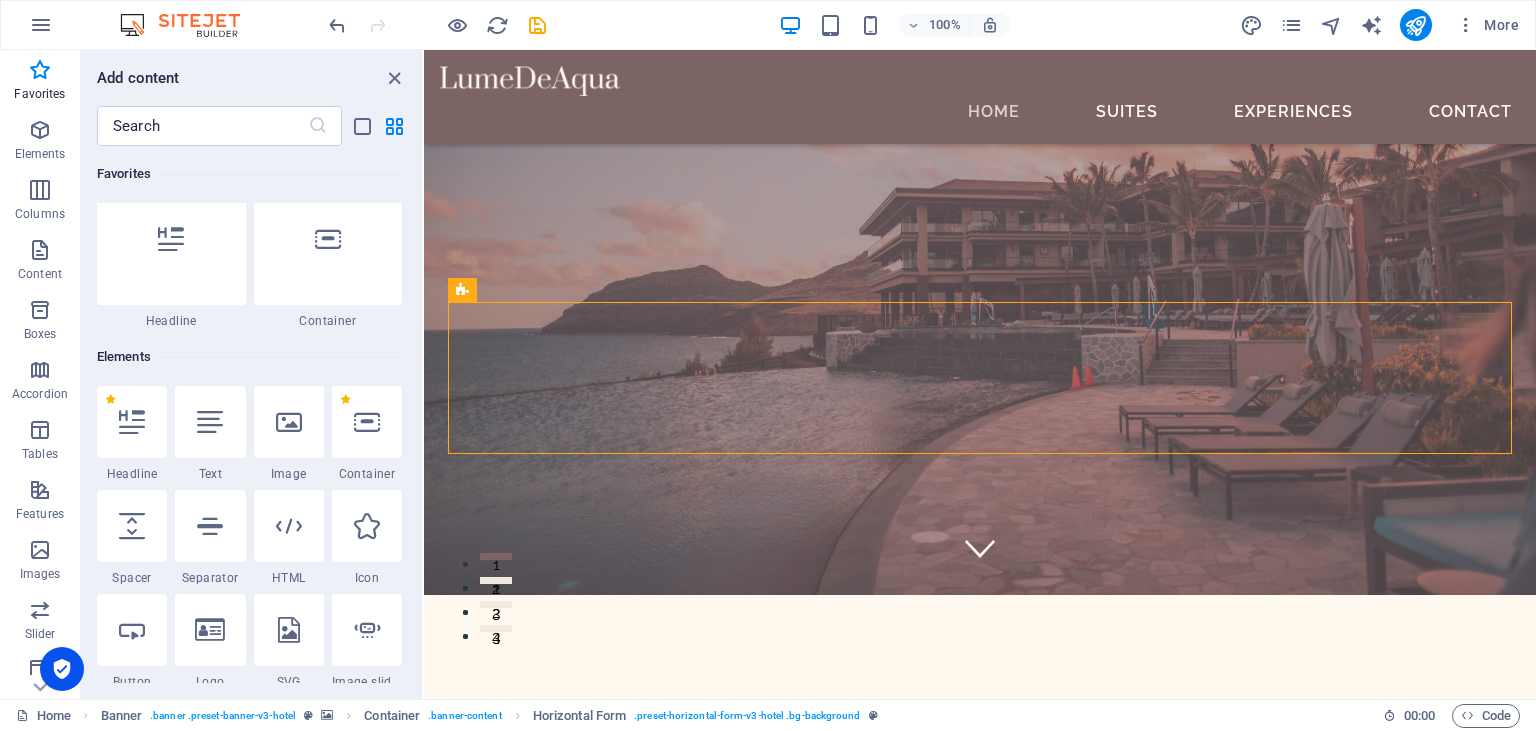 scroll, scrollTop: 0, scrollLeft: 0, axis: both 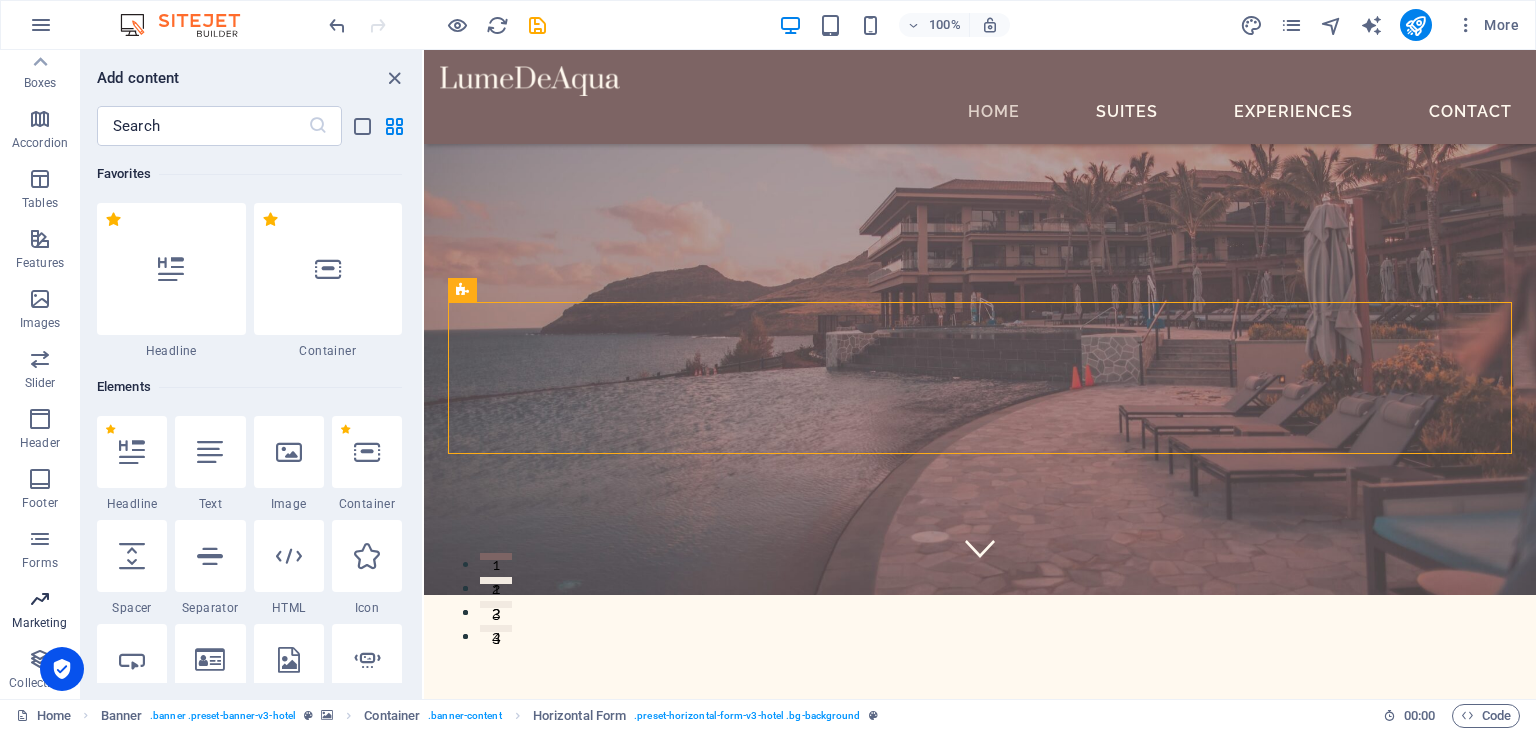 click on "Marketing" at bounding box center [39, 623] 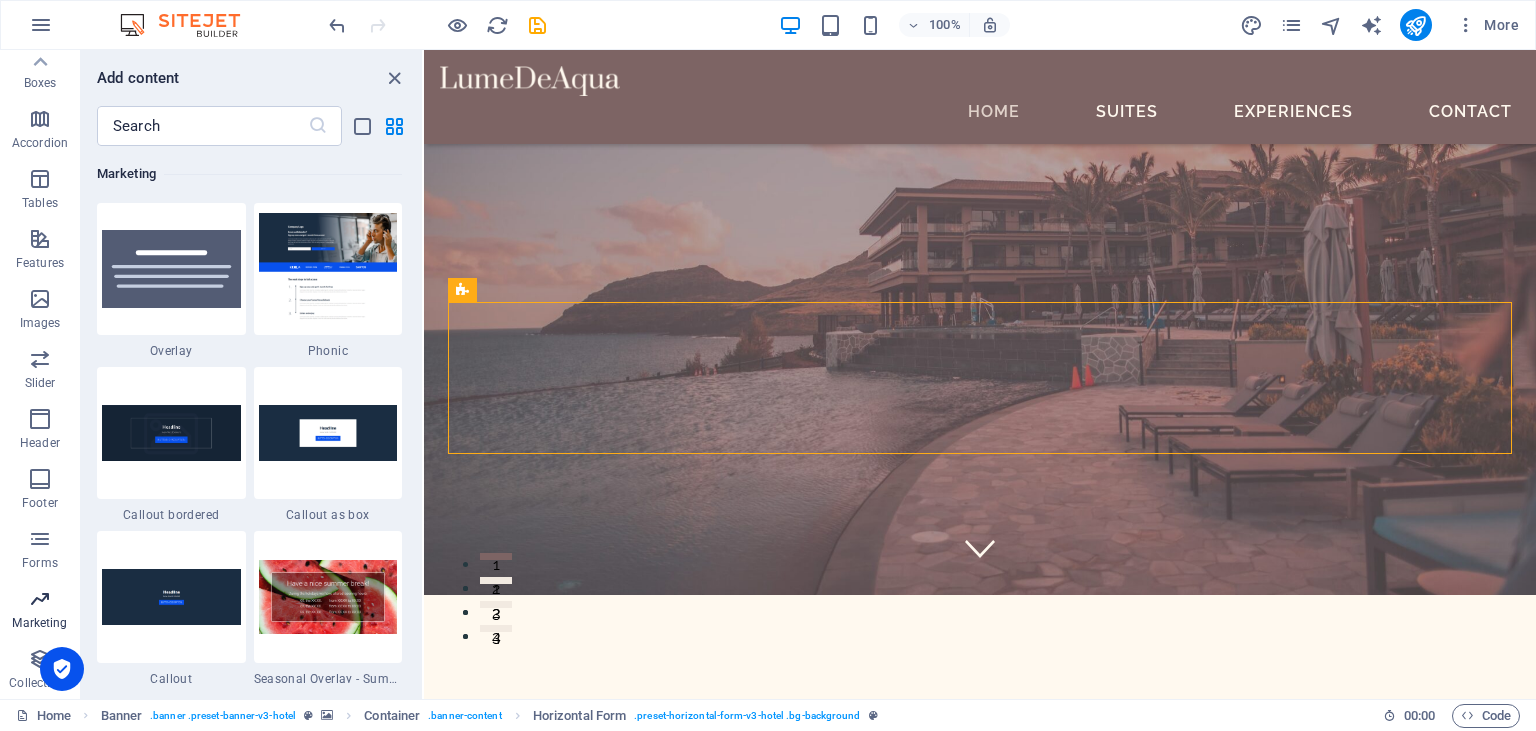 scroll, scrollTop: 16125, scrollLeft: 0, axis: vertical 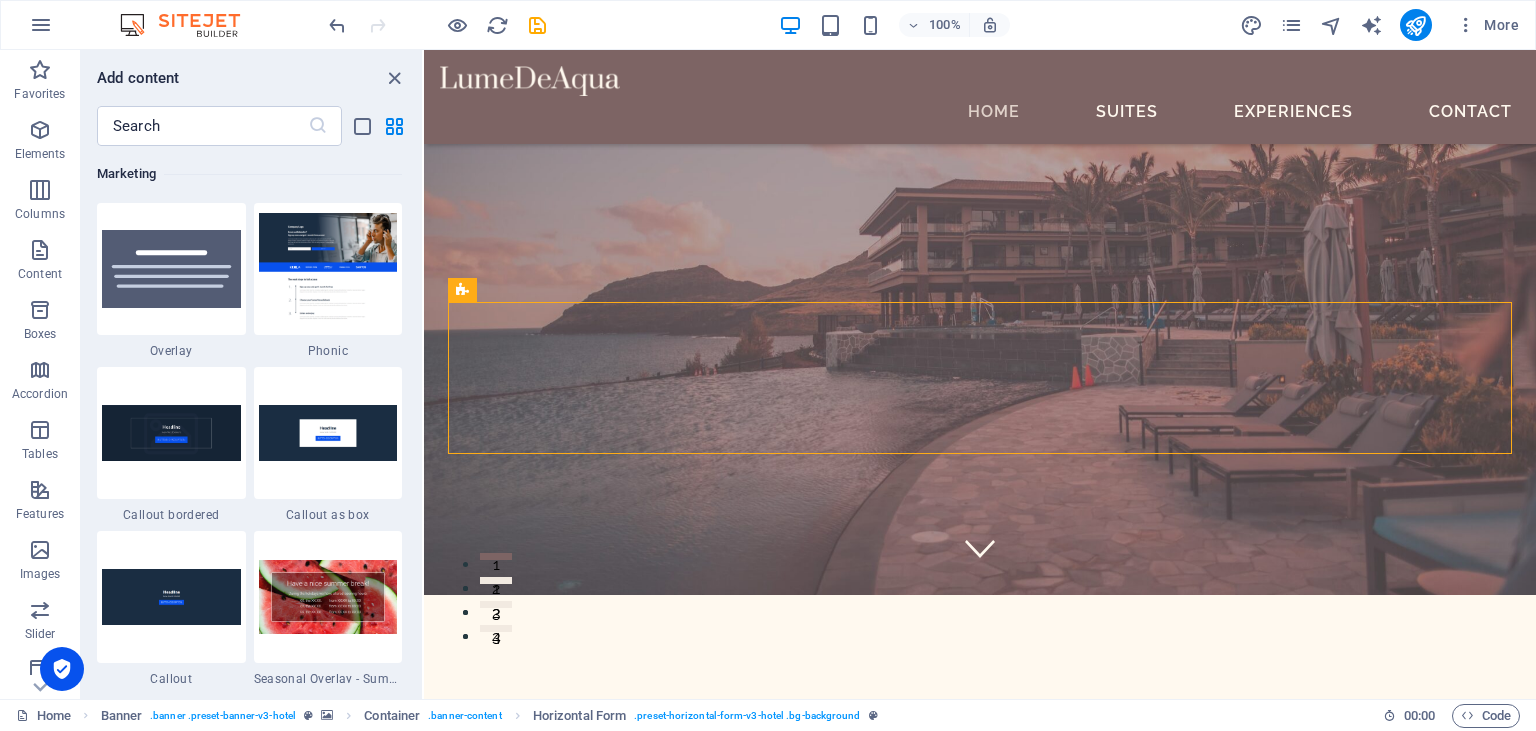 click on "Add content" at bounding box center (251, 78) 